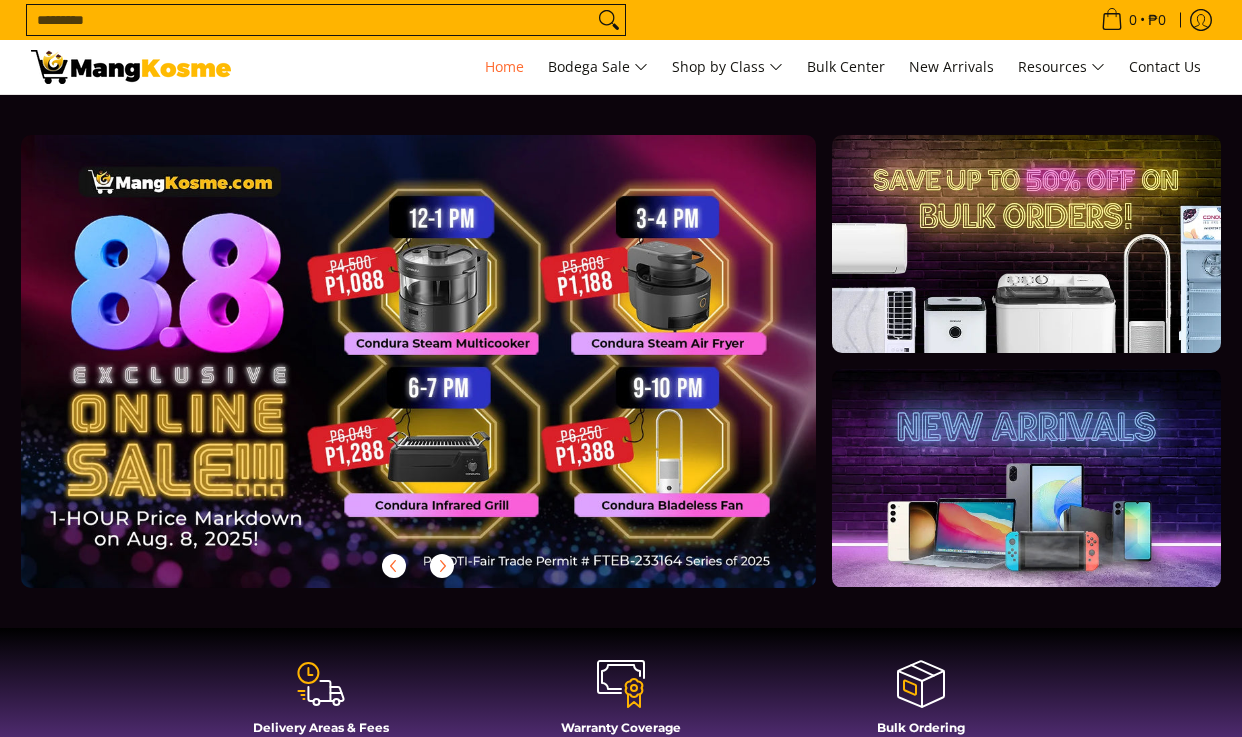 scroll, scrollTop: 0, scrollLeft: 0, axis: both 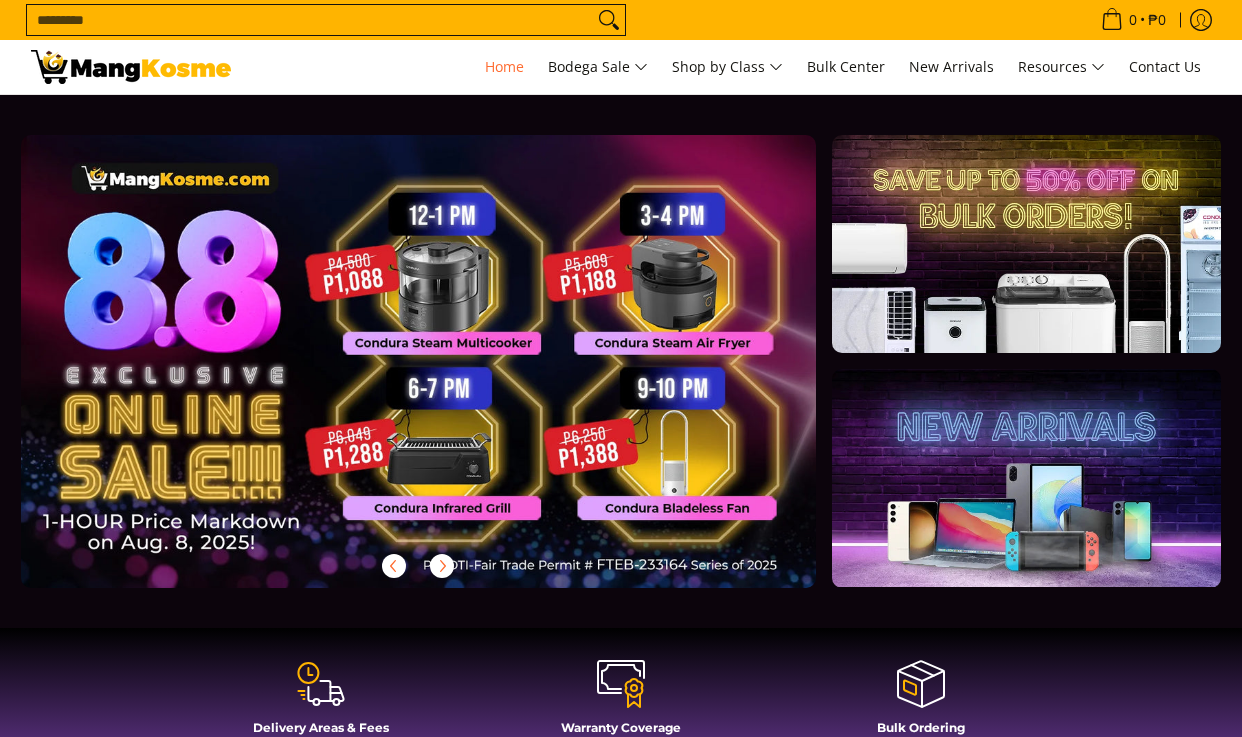 click at bounding box center [450, 377] 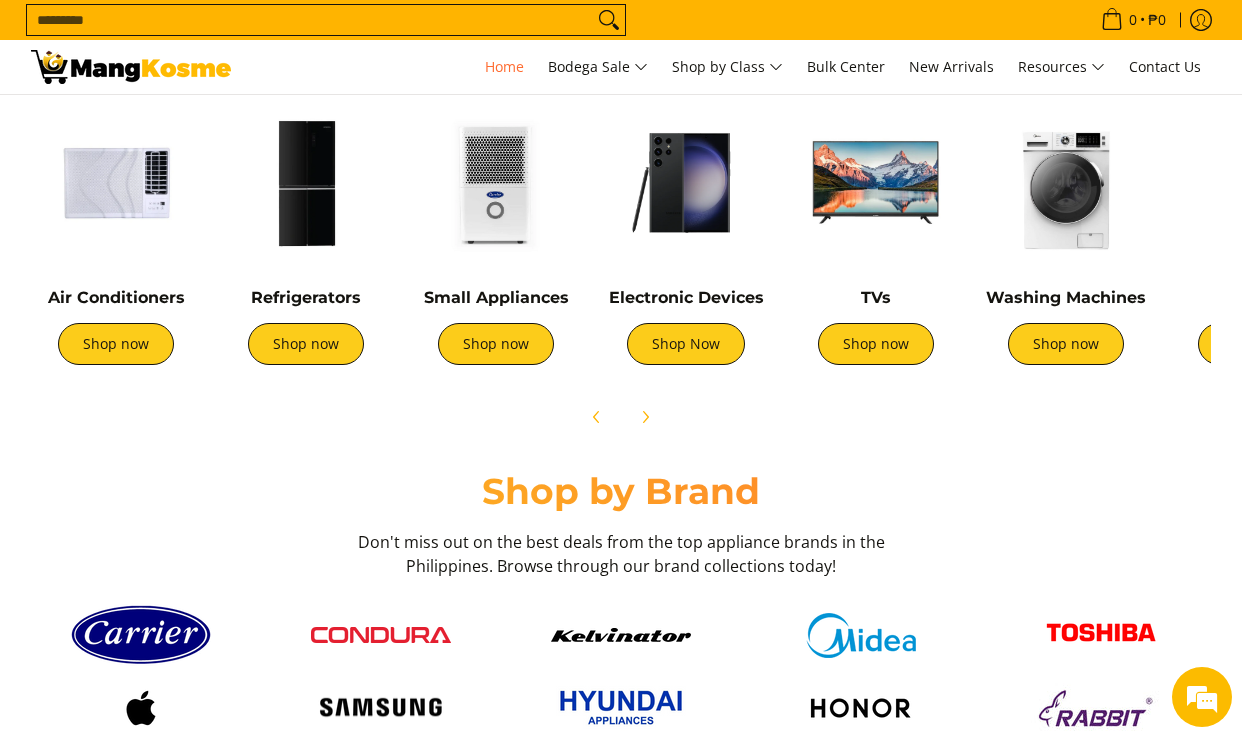 scroll, scrollTop: 0, scrollLeft: 0, axis: both 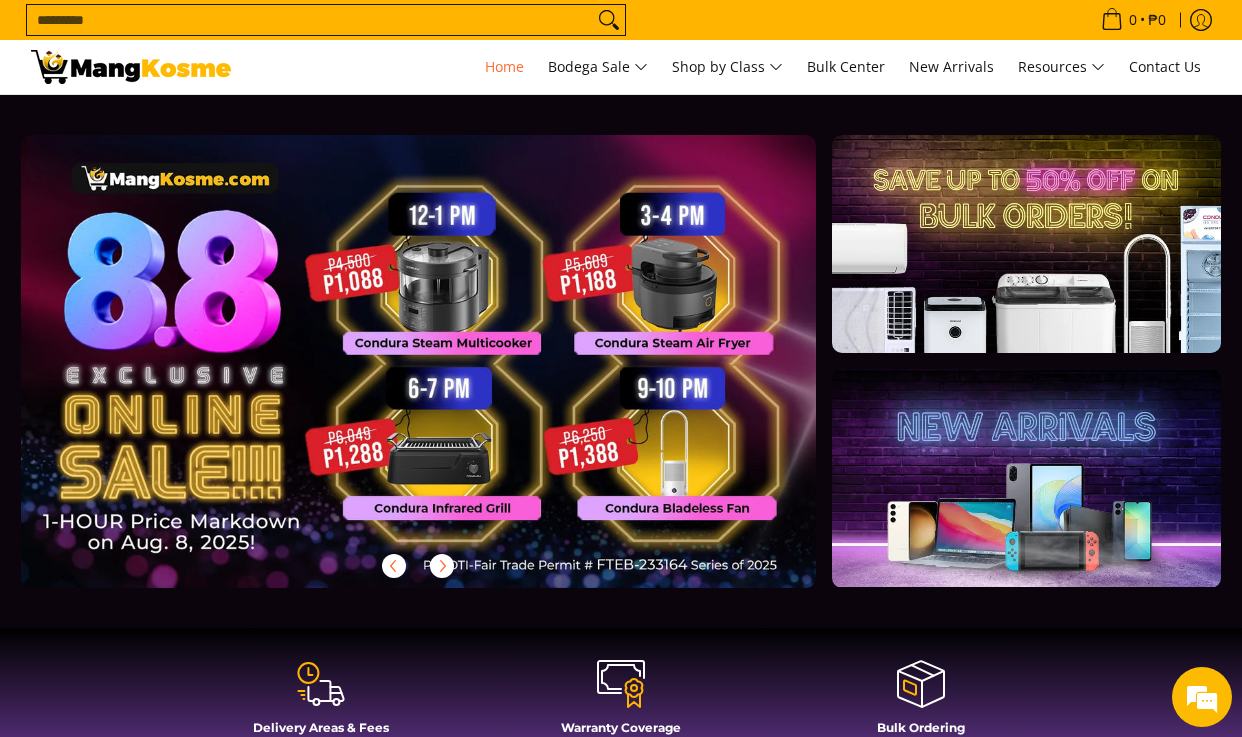 click at bounding box center [418, 566] 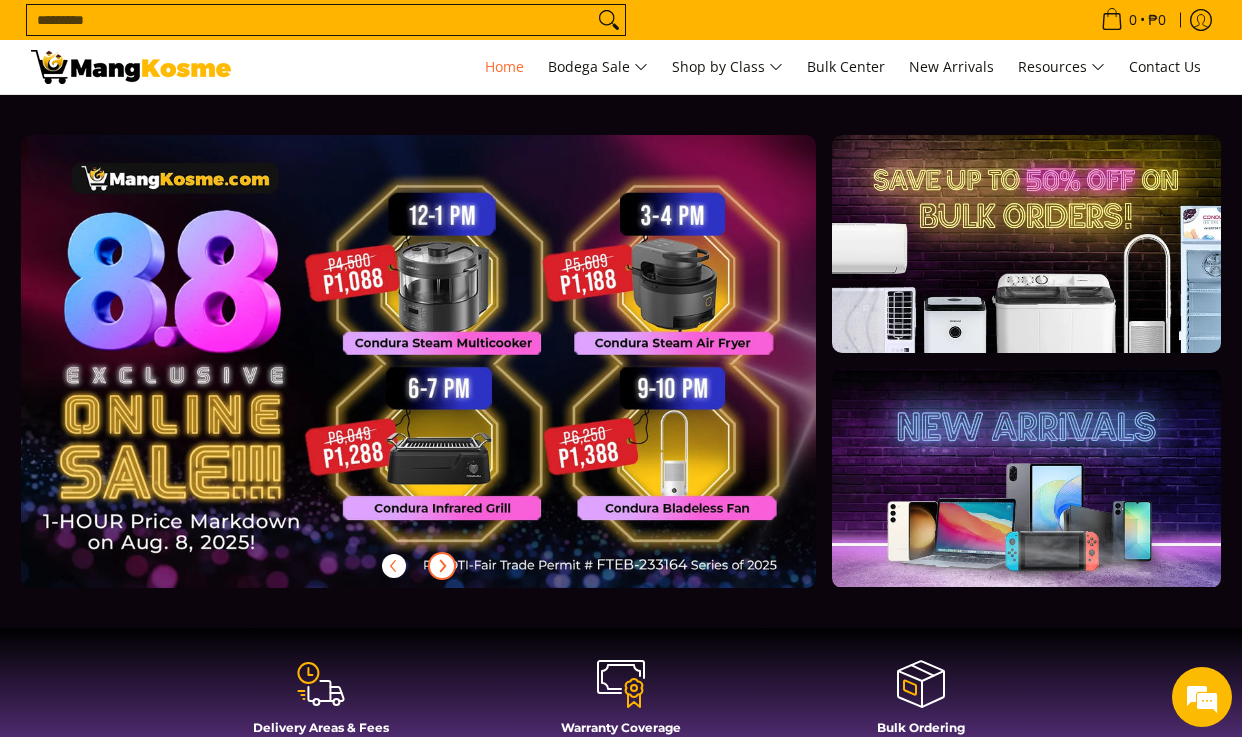 click 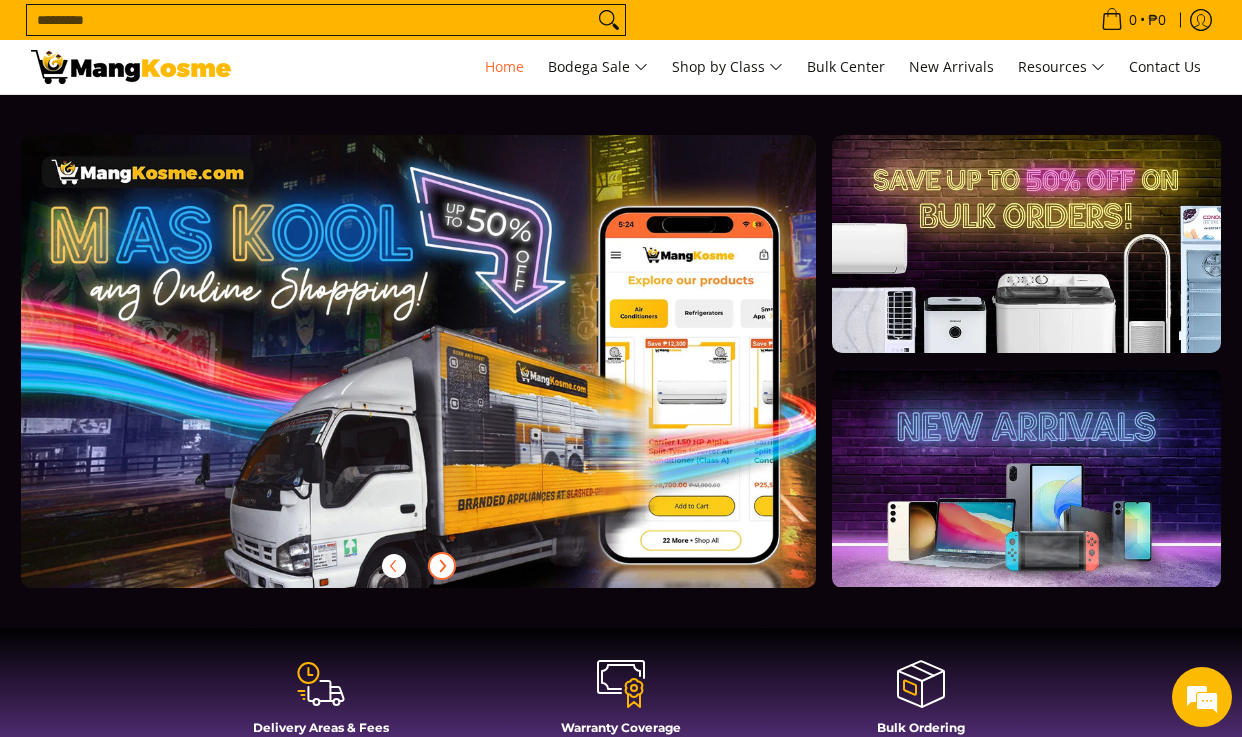click 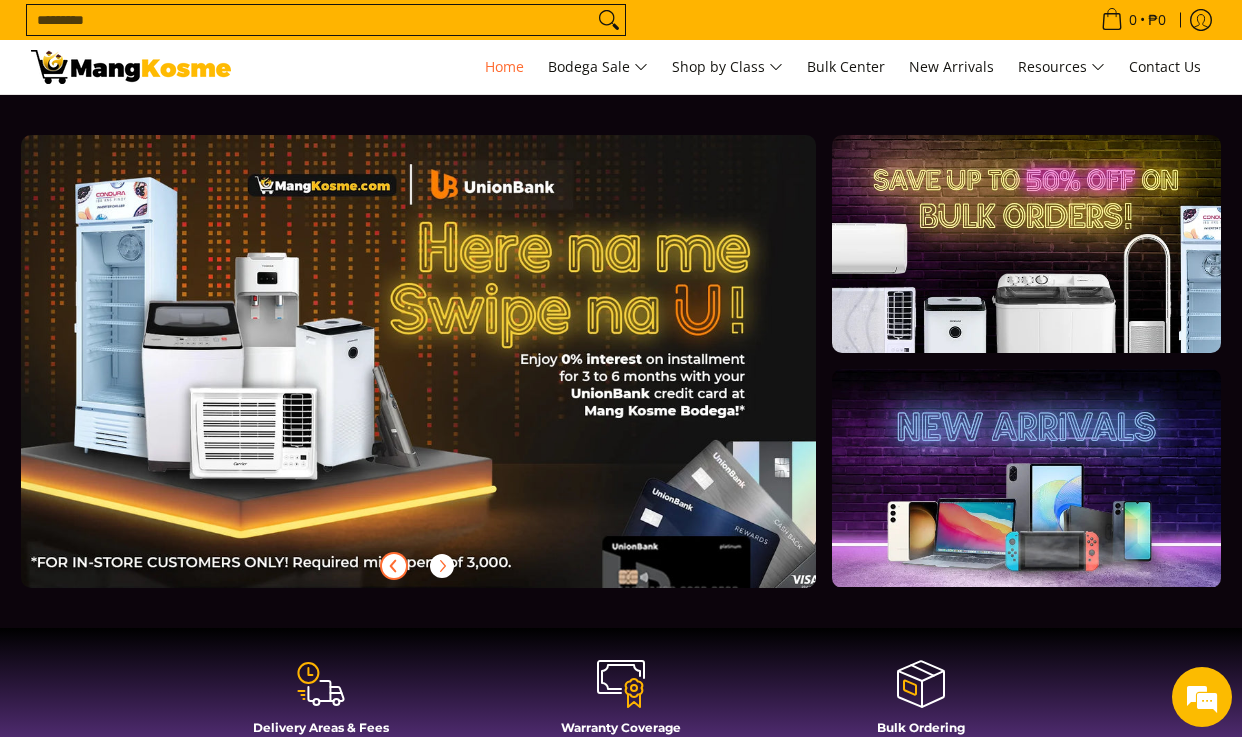 click at bounding box center [394, 566] 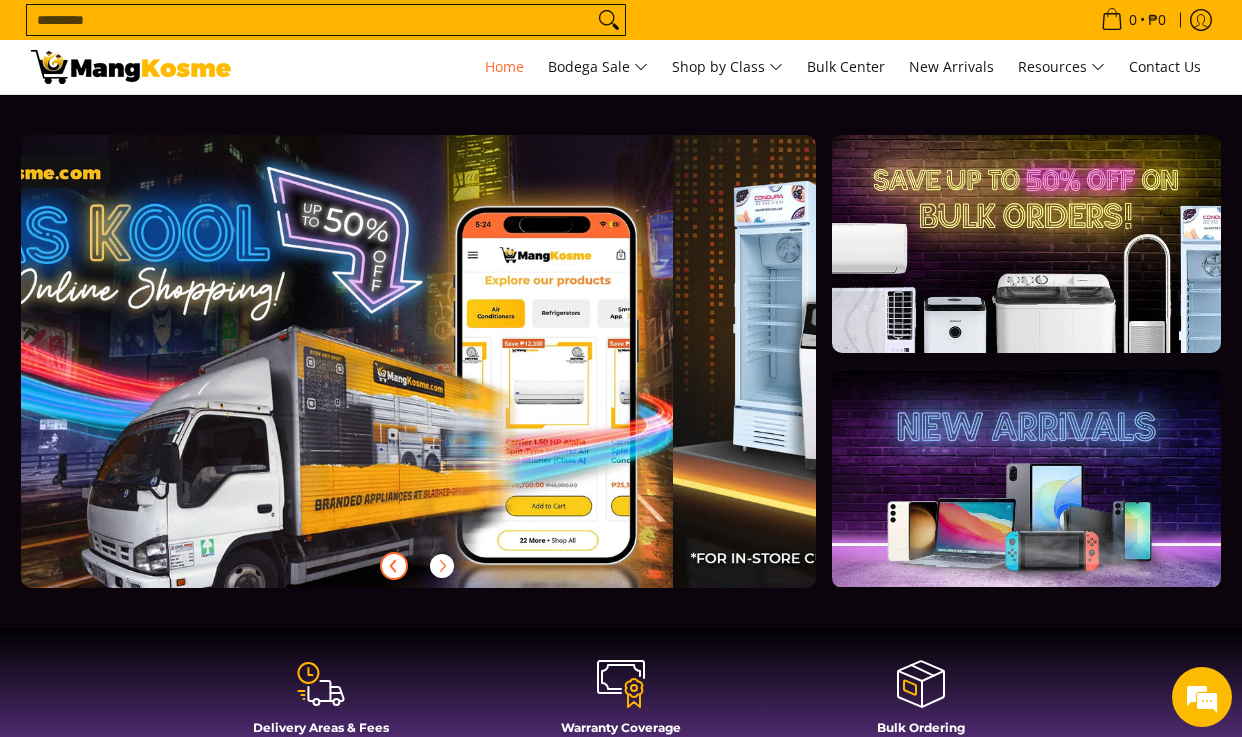 click 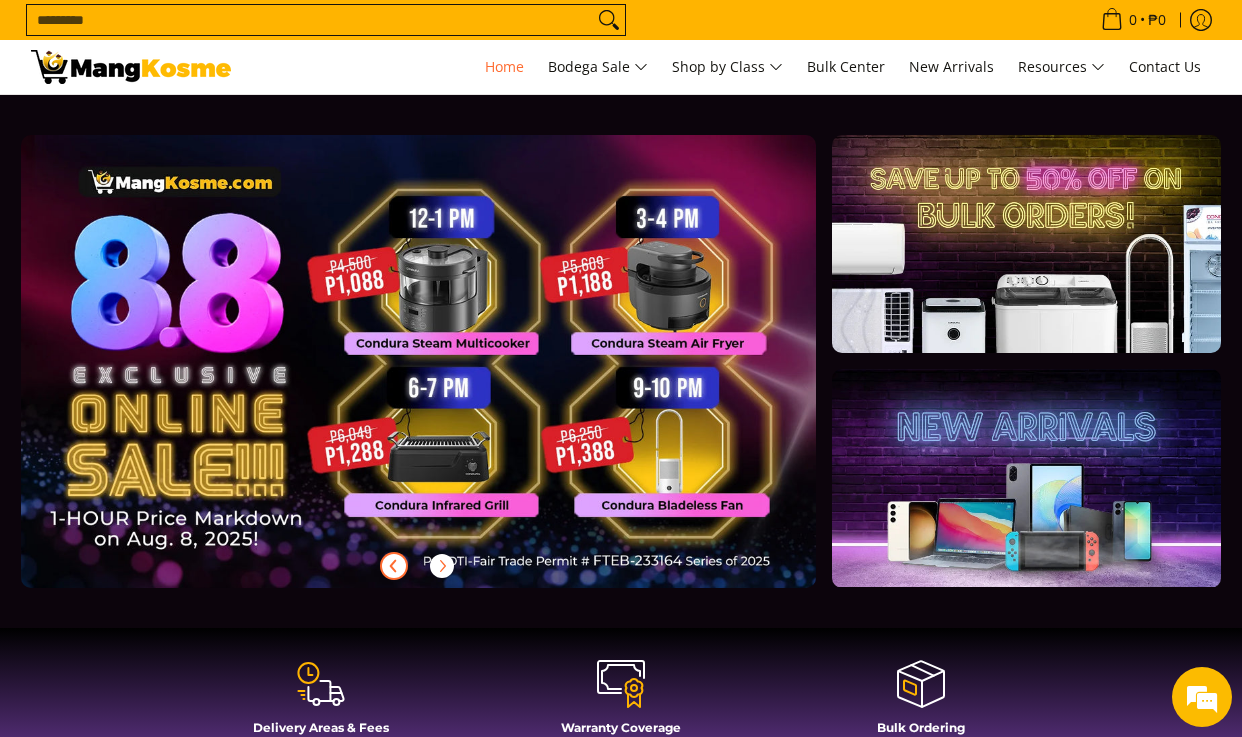 scroll, scrollTop: 0, scrollLeft: 0, axis: both 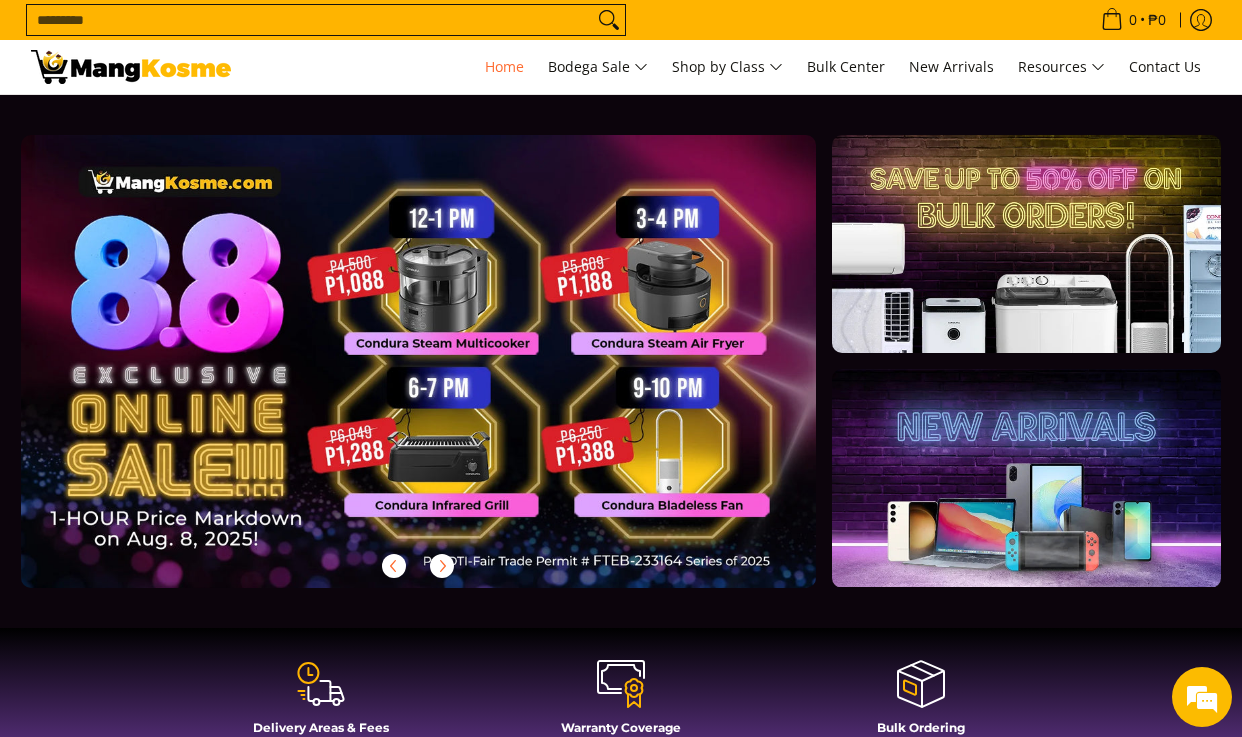 click 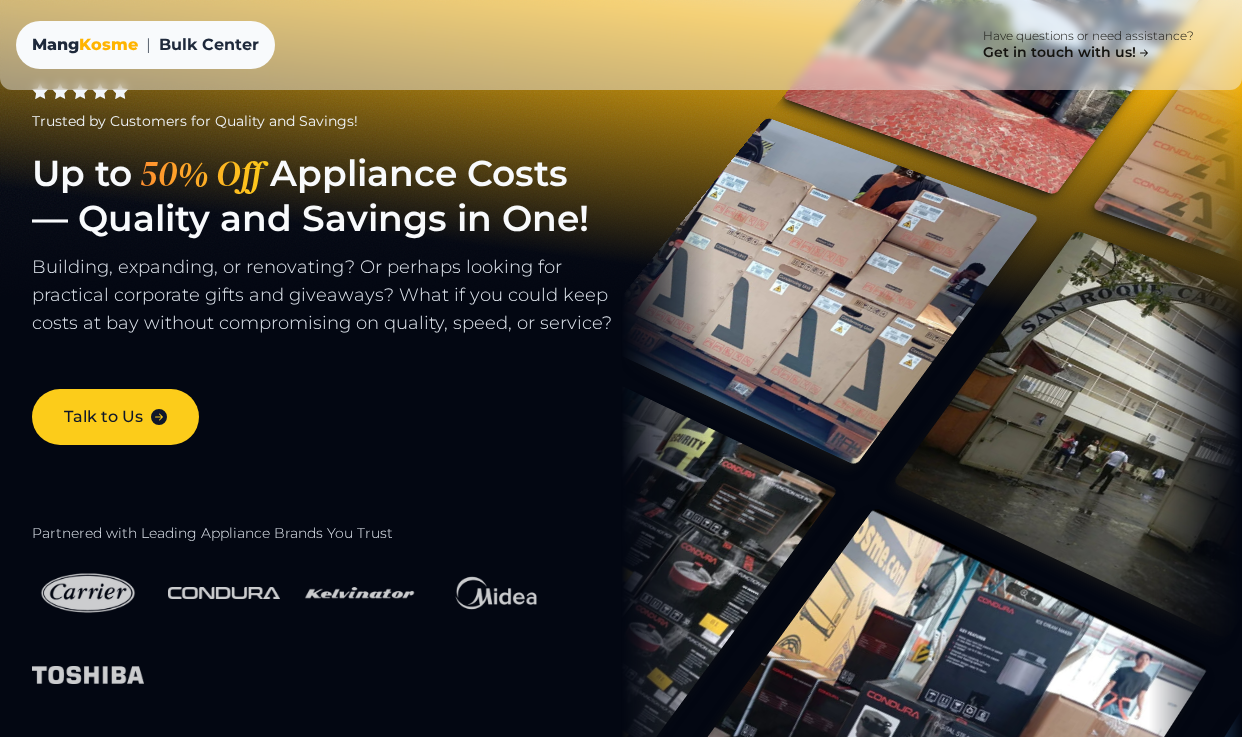 scroll, scrollTop: 0, scrollLeft: 0, axis: both 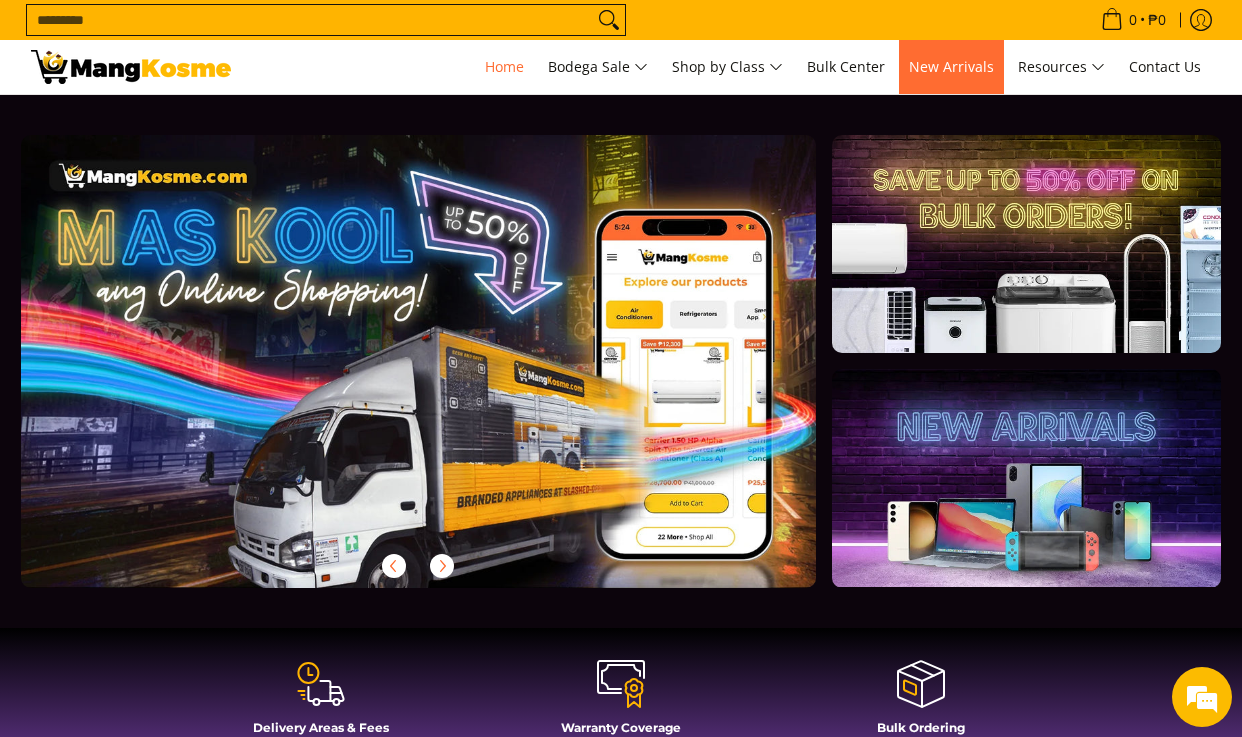 click on "New Arrivals" at bounding box center [951, 66] 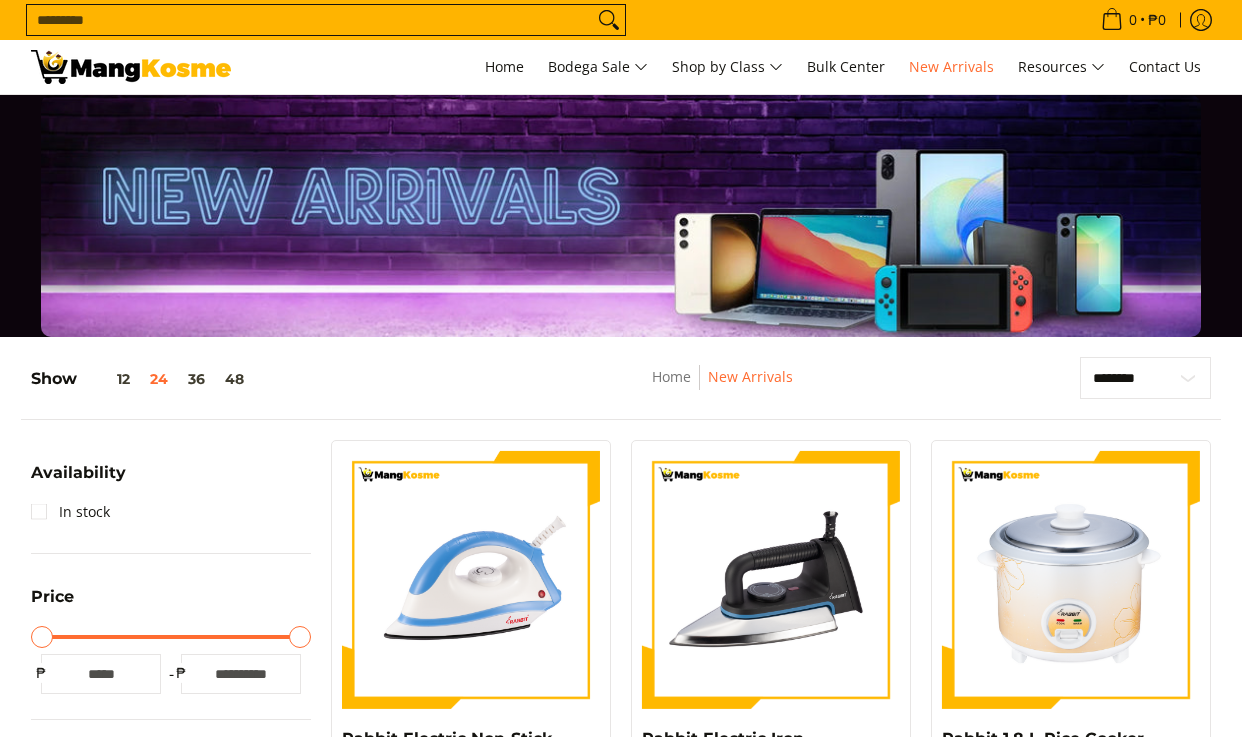 scroll, scrollTop: 453, scrollLeft: 0, axis: vertical 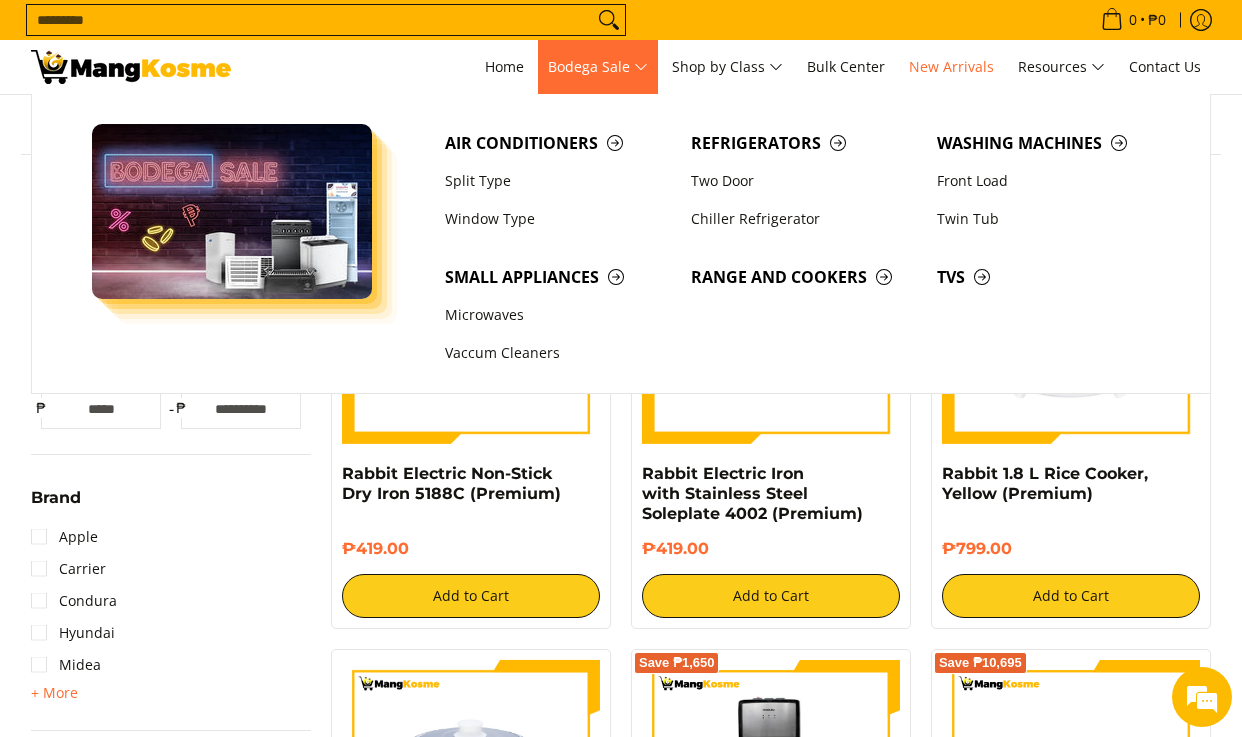click on "Bodega Sale" at bounding box center [598, 67] 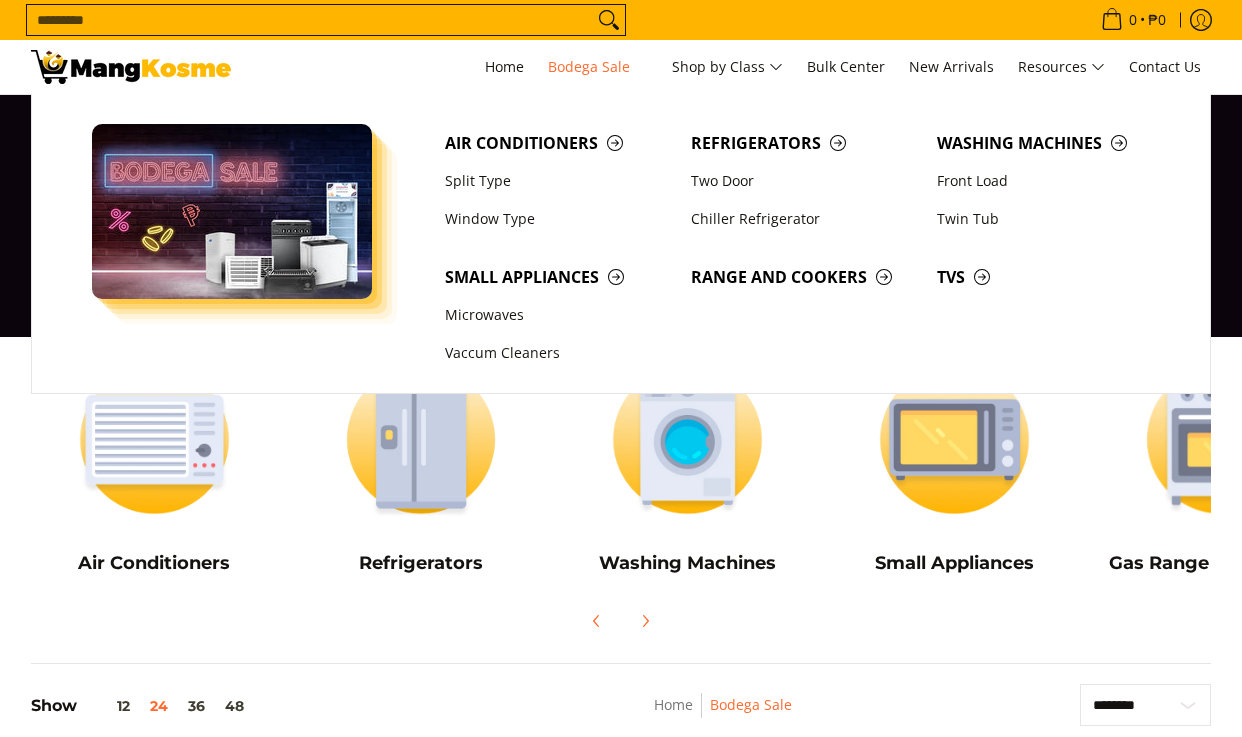 scroll, scrollTop: 0, scrollLeft: 0, axis: both 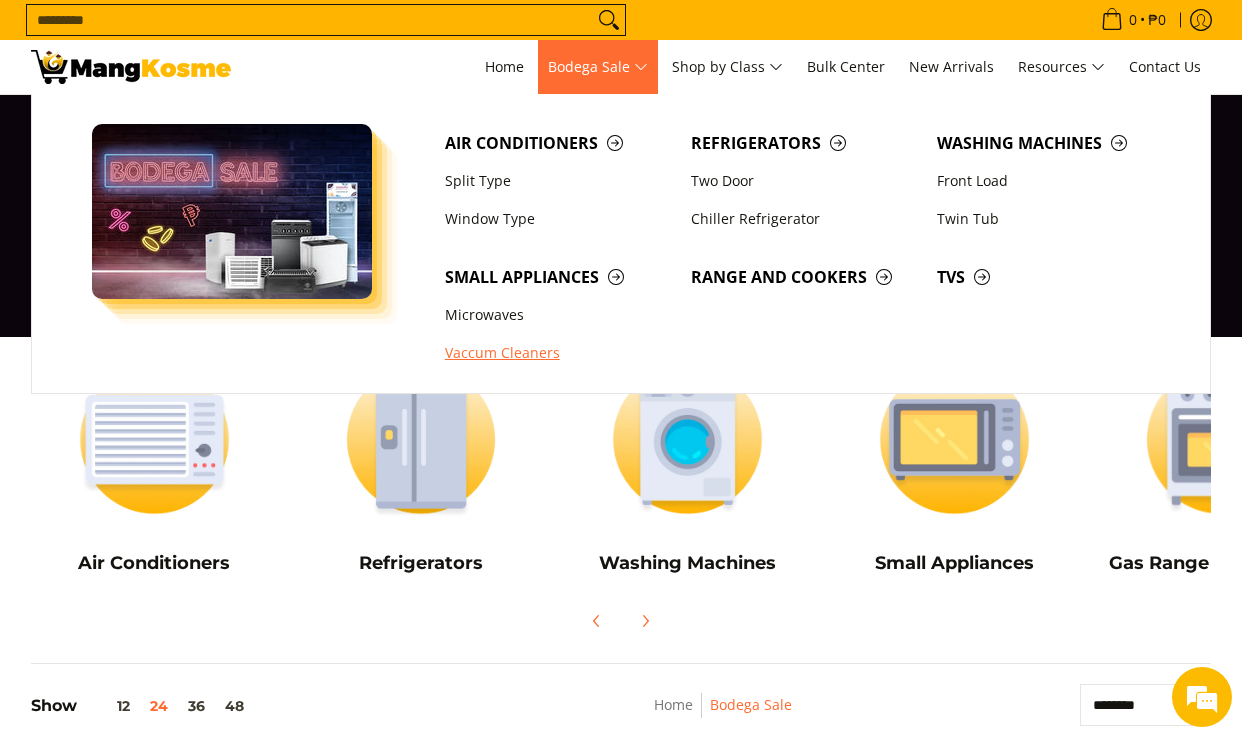 click on "Vaccum Cleaners" at bounding box center (558, 354) 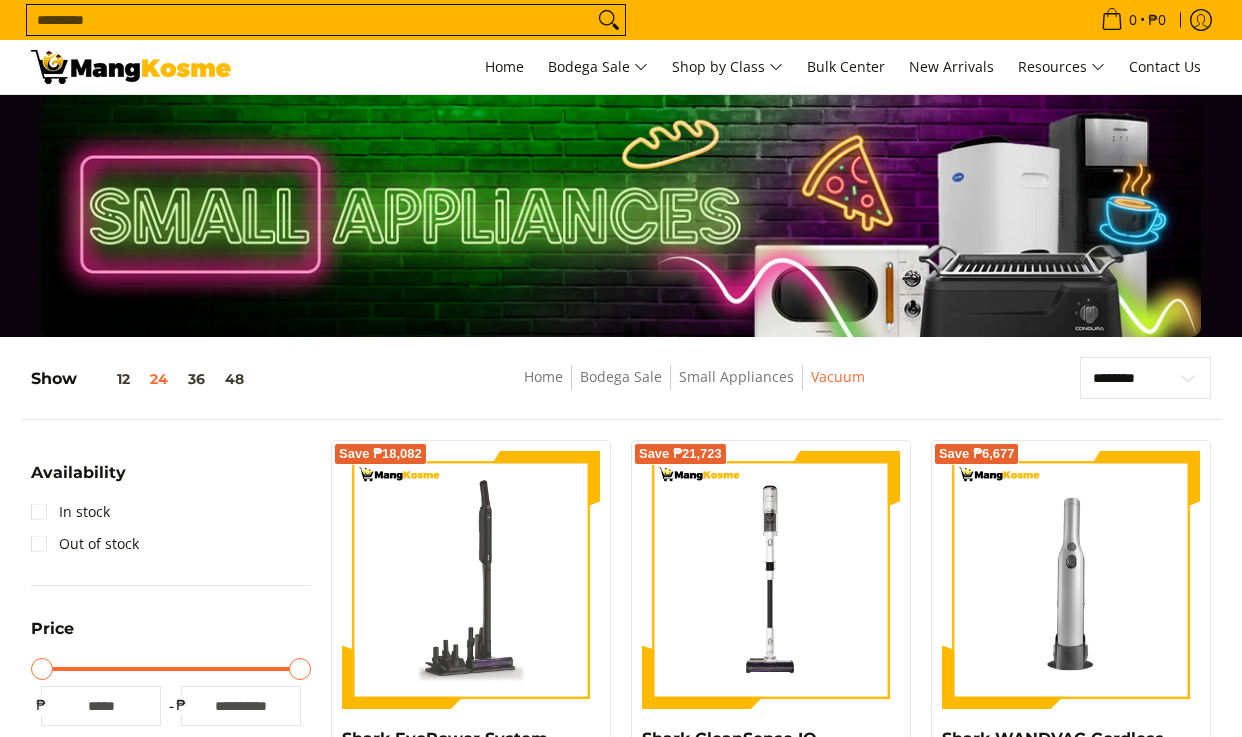 scroll, scrollTop: 0, scrollLeft: 0, axis: both 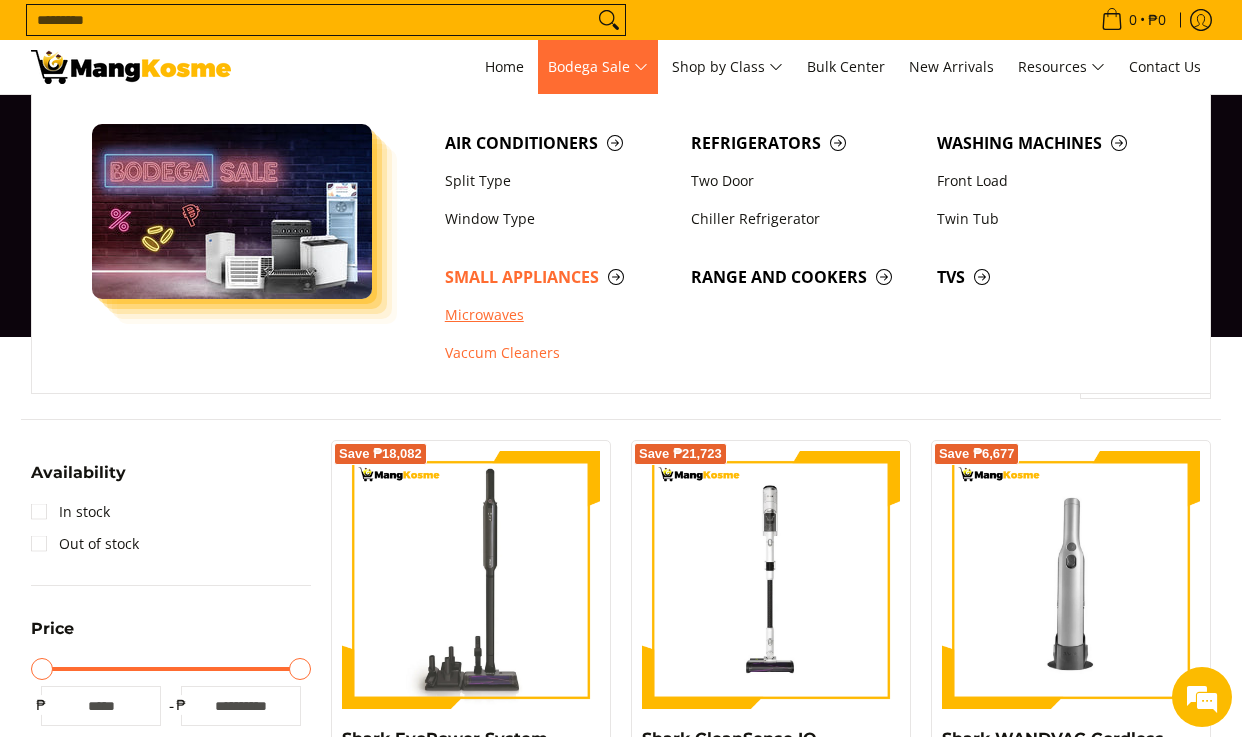 click on "Microwaves" at bounding box center [558, 315] 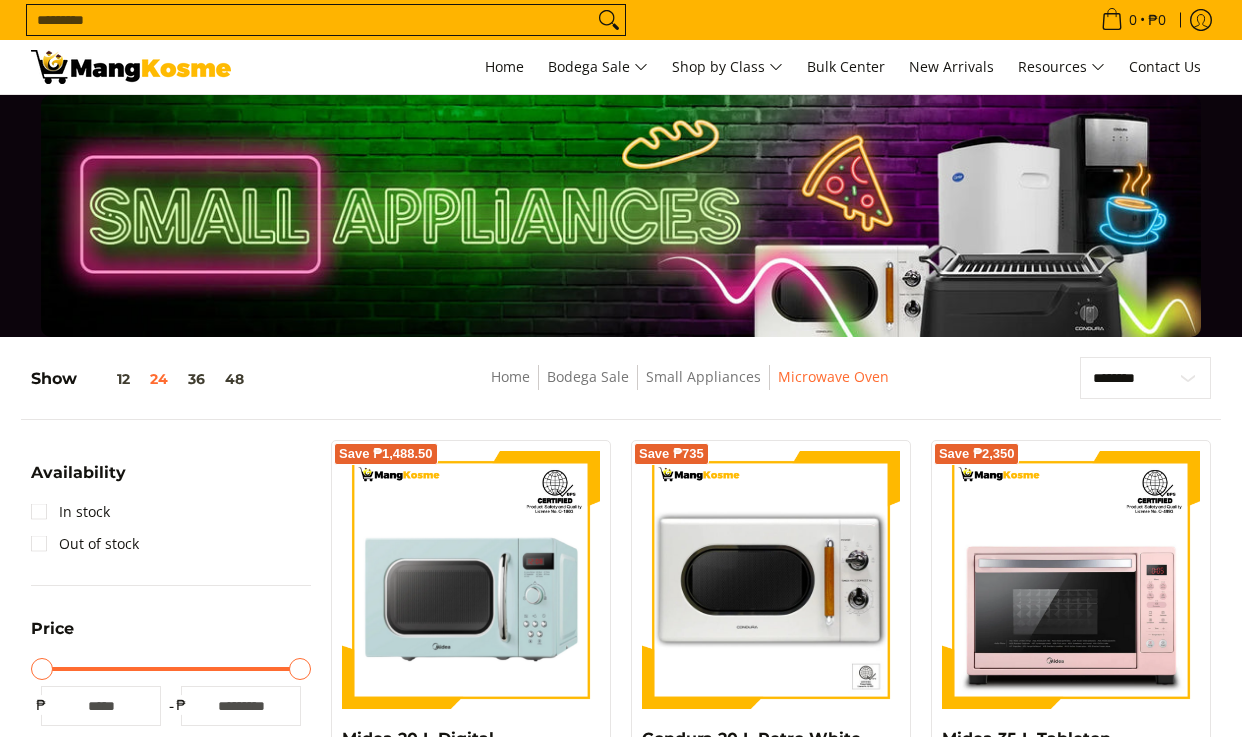 scroll, scrollTop: 97, scrollLeft: 0, axis: vertical 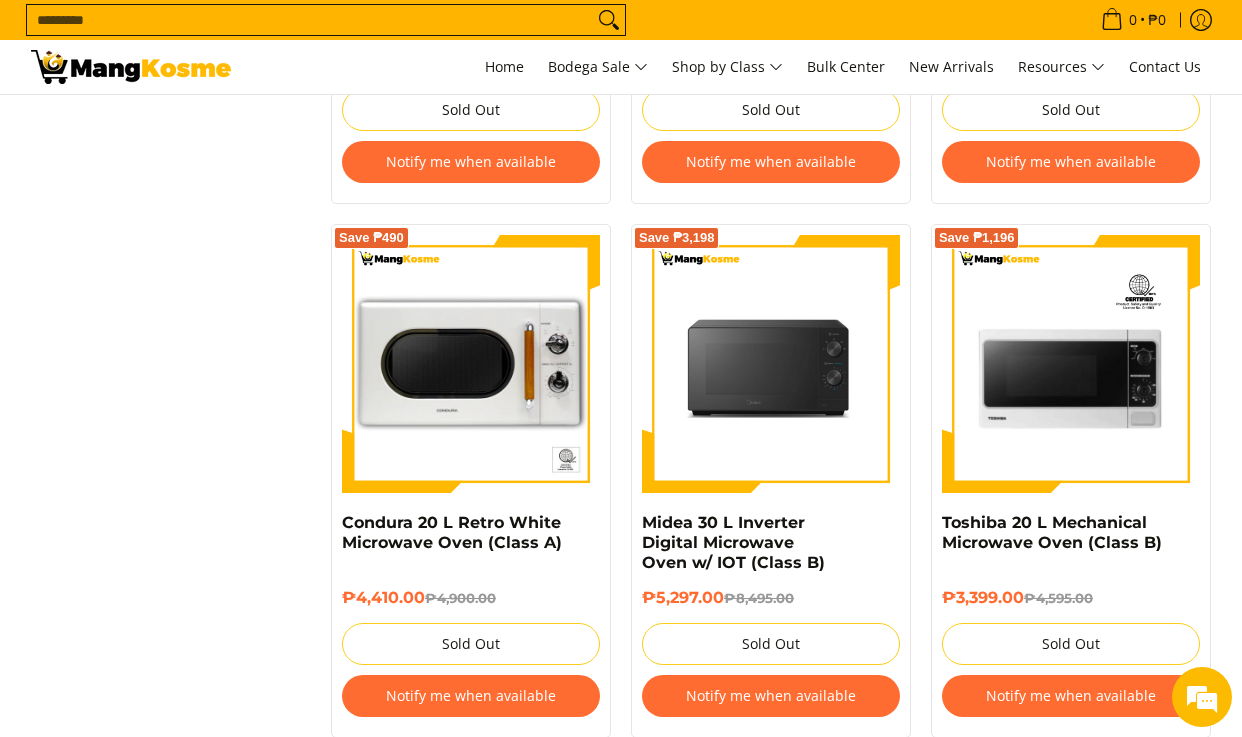click on "Search..." at bounding box center [310, 20] 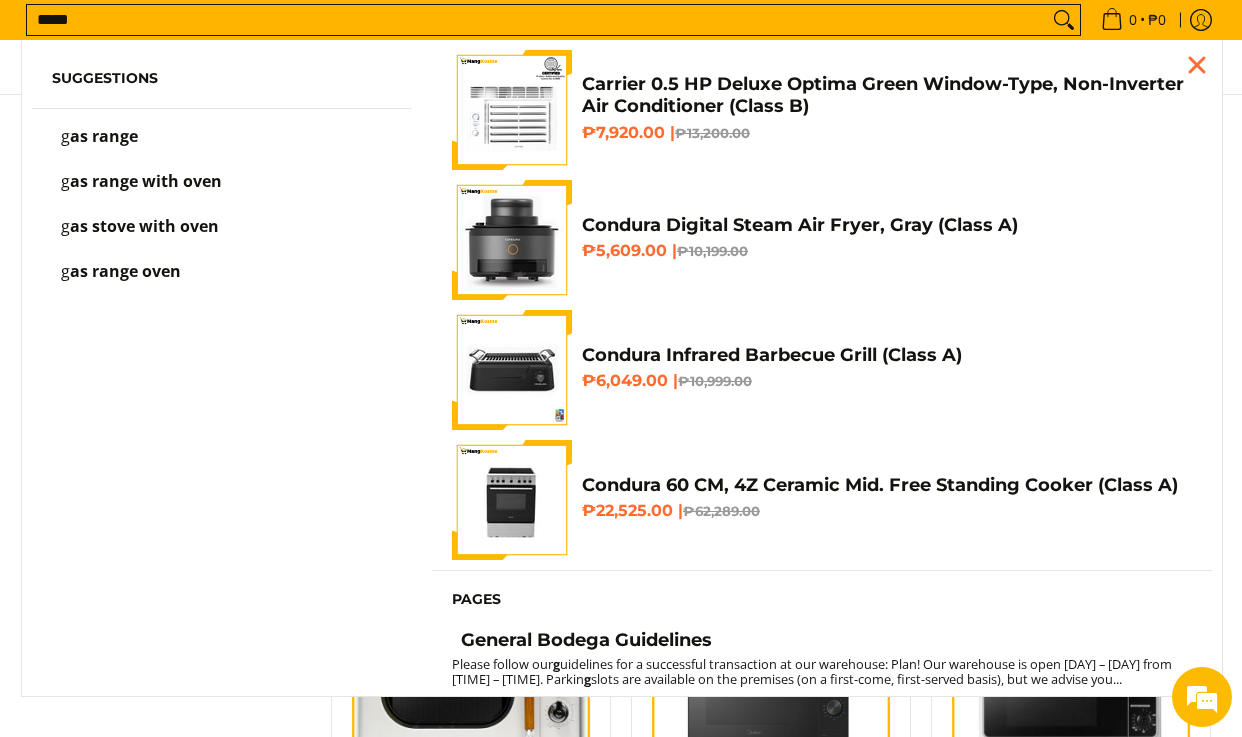 scroll, scrollTop: 2005, scrollLeft: 0, axis: vertical 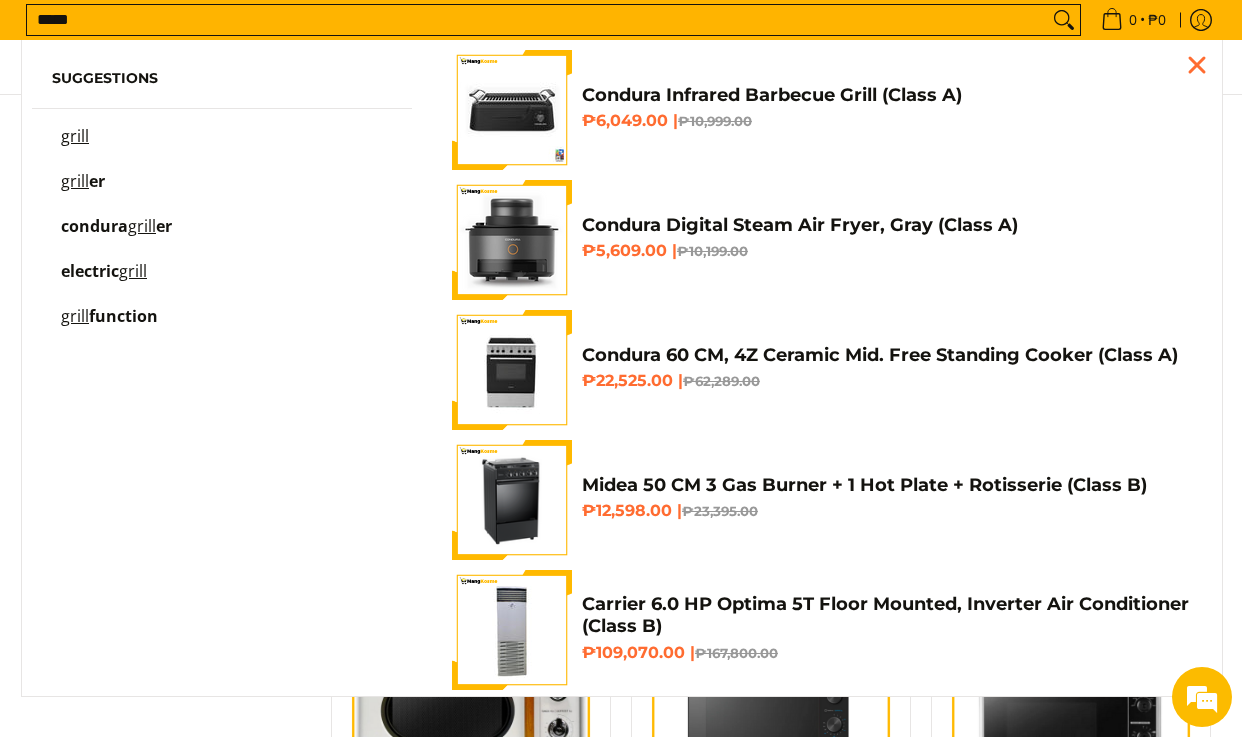 type on "*****" 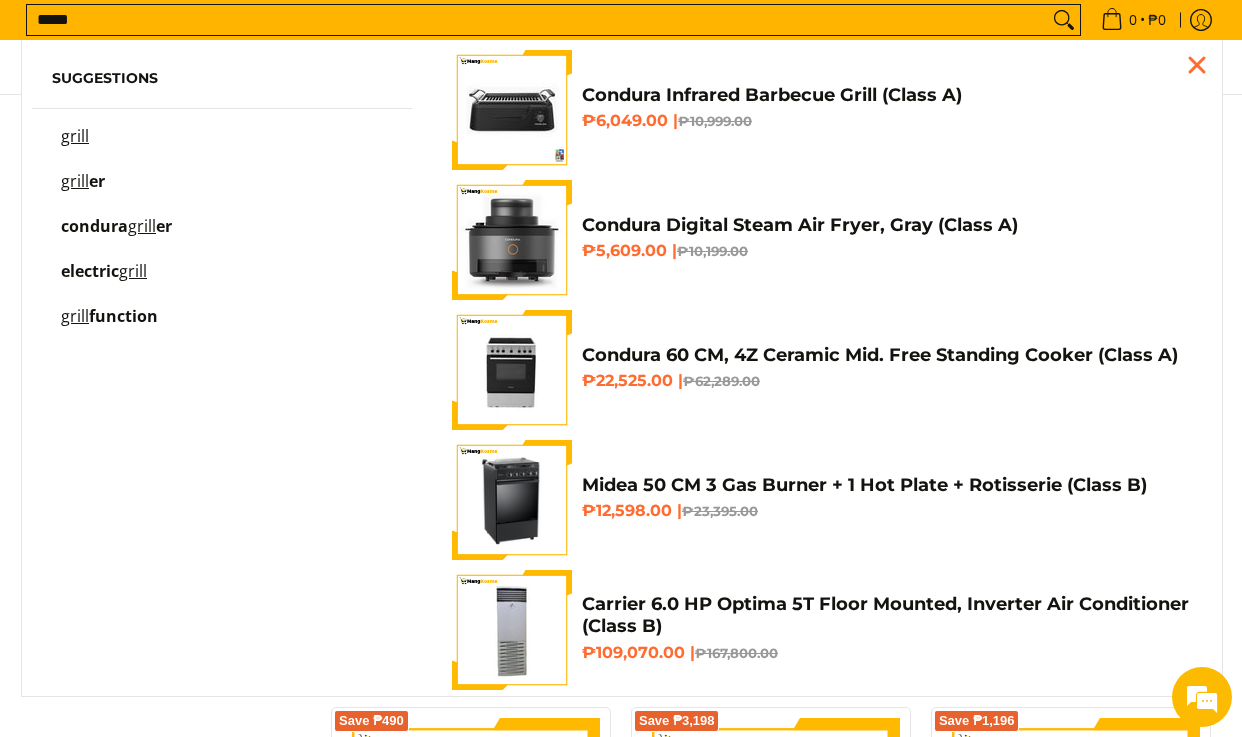 scroll, scrollTop: 1865, scrollLeft: 0, axis: vertical 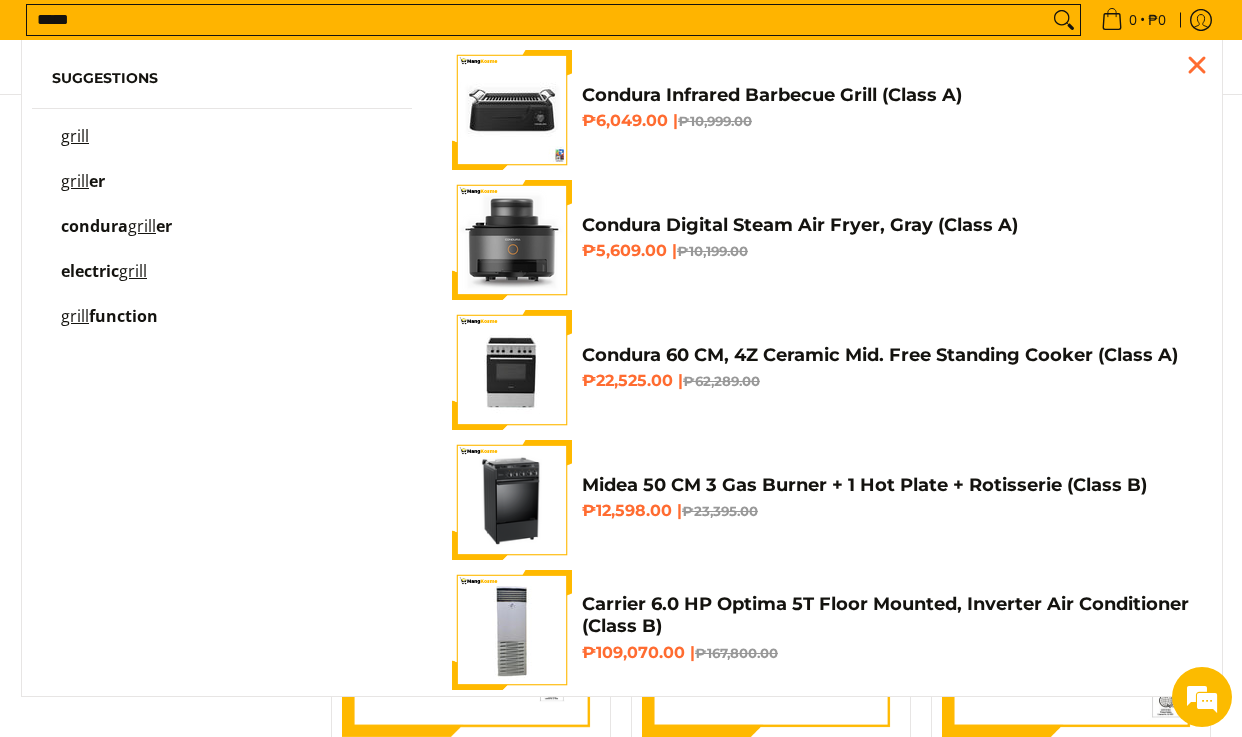 click at bounding box center (512, 240) 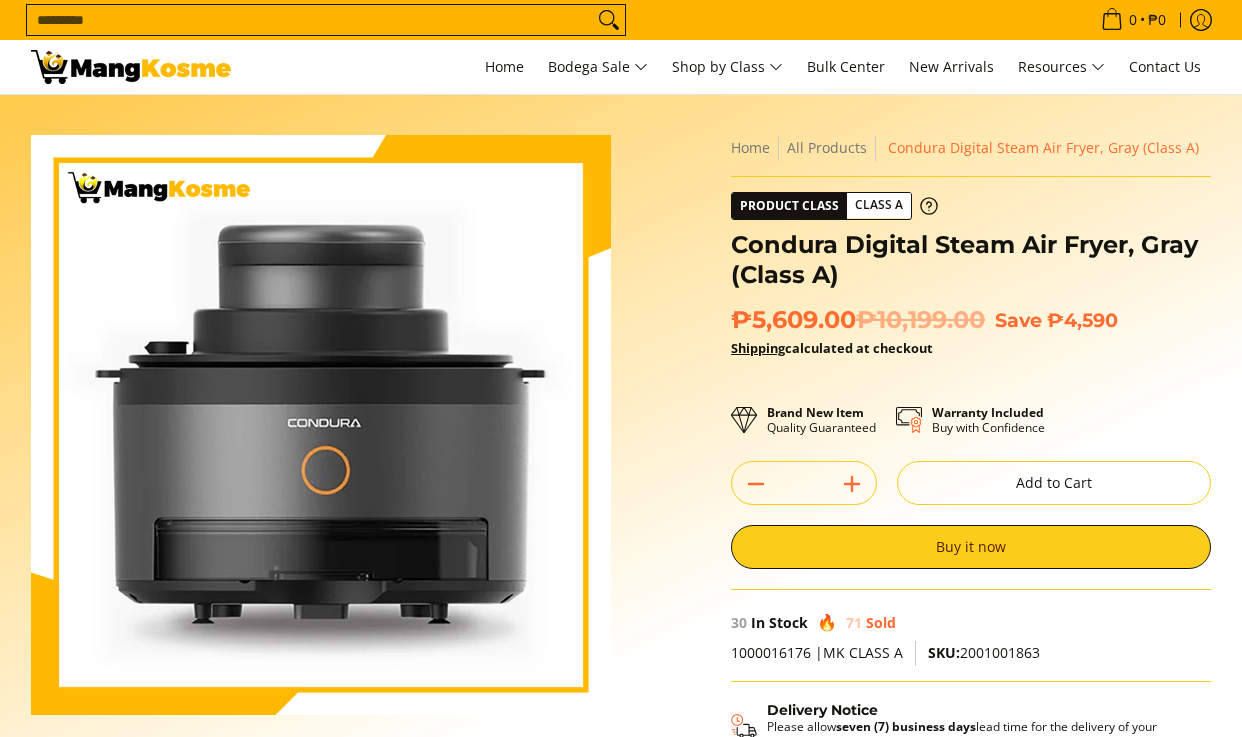 scroll, scrollTop: 0, scrollLeft: 0, axis: both 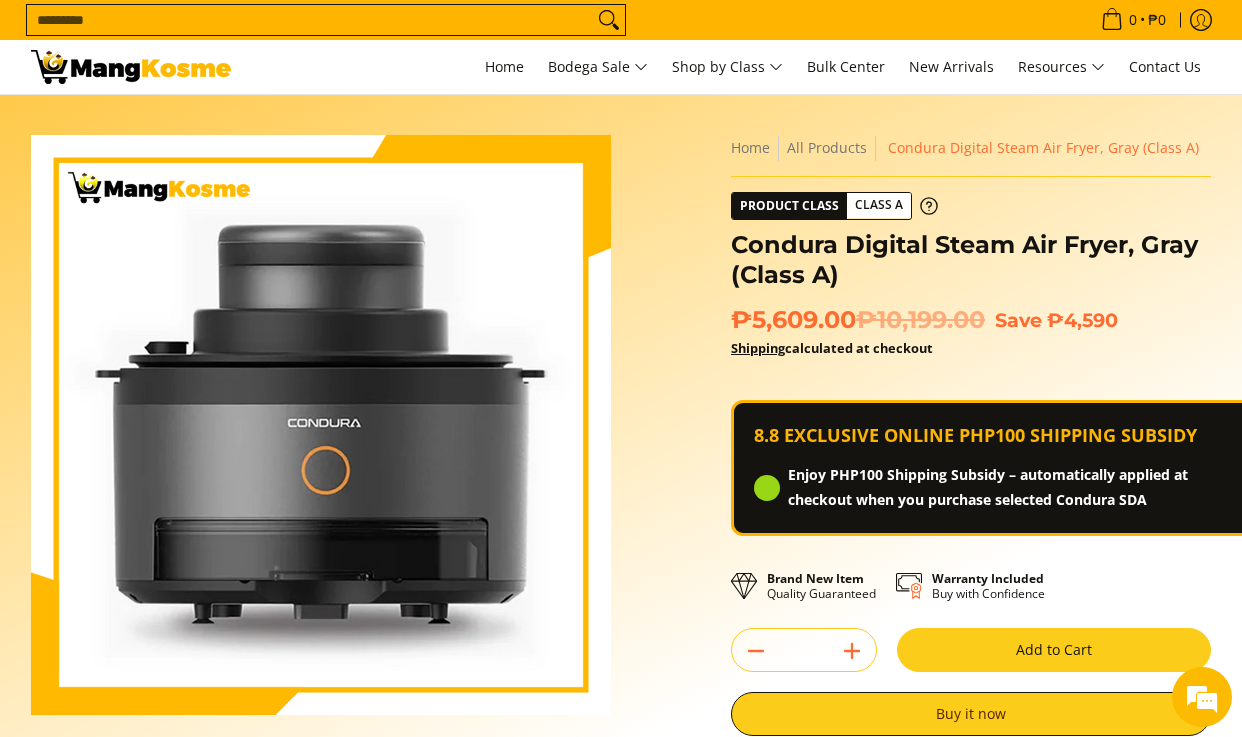 click on "Add to Cart" at bounding box center (1054, 650) 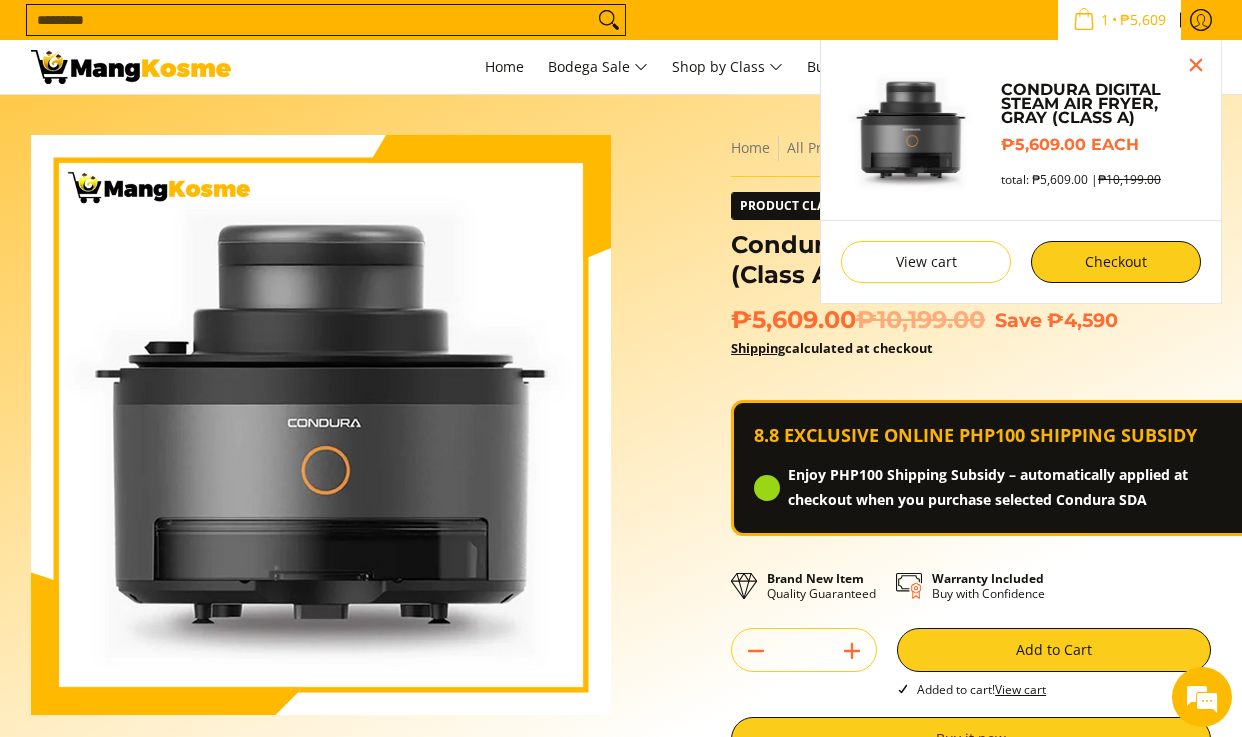 scroll, scrollTop: 0, scrollLeft: 0, axis: both 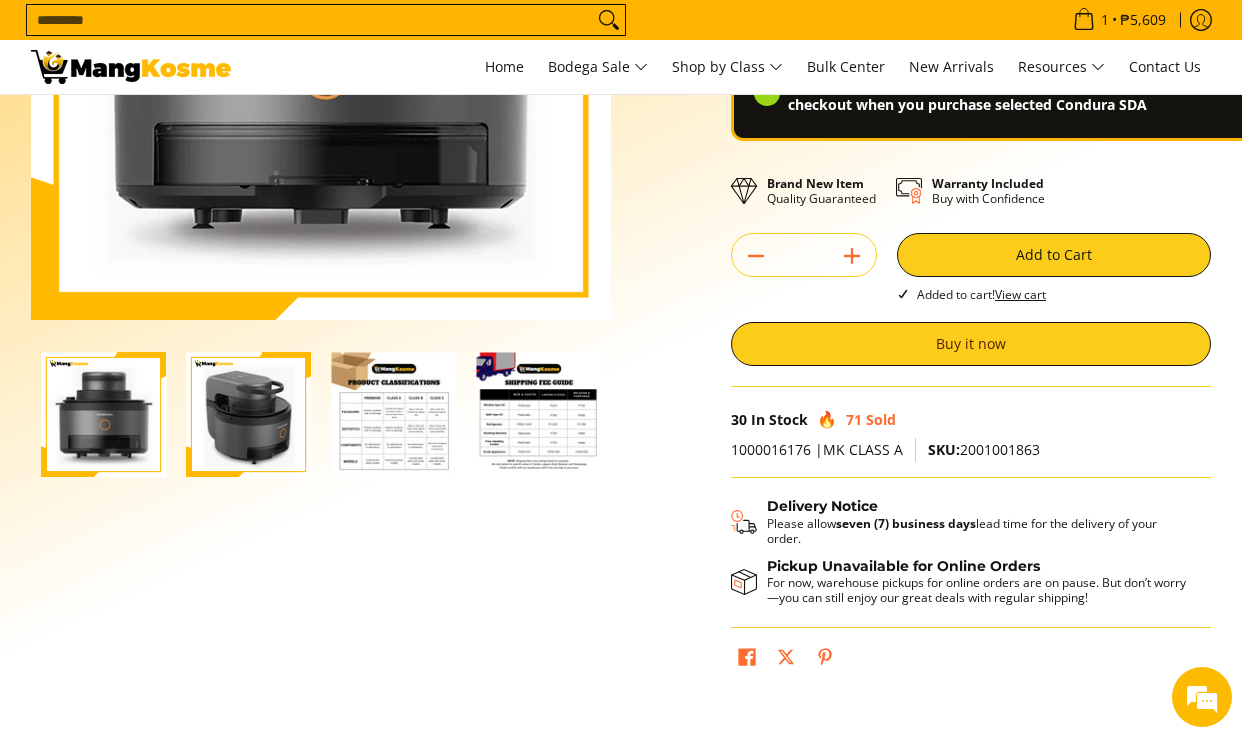 click at bounding box center [103, 414] 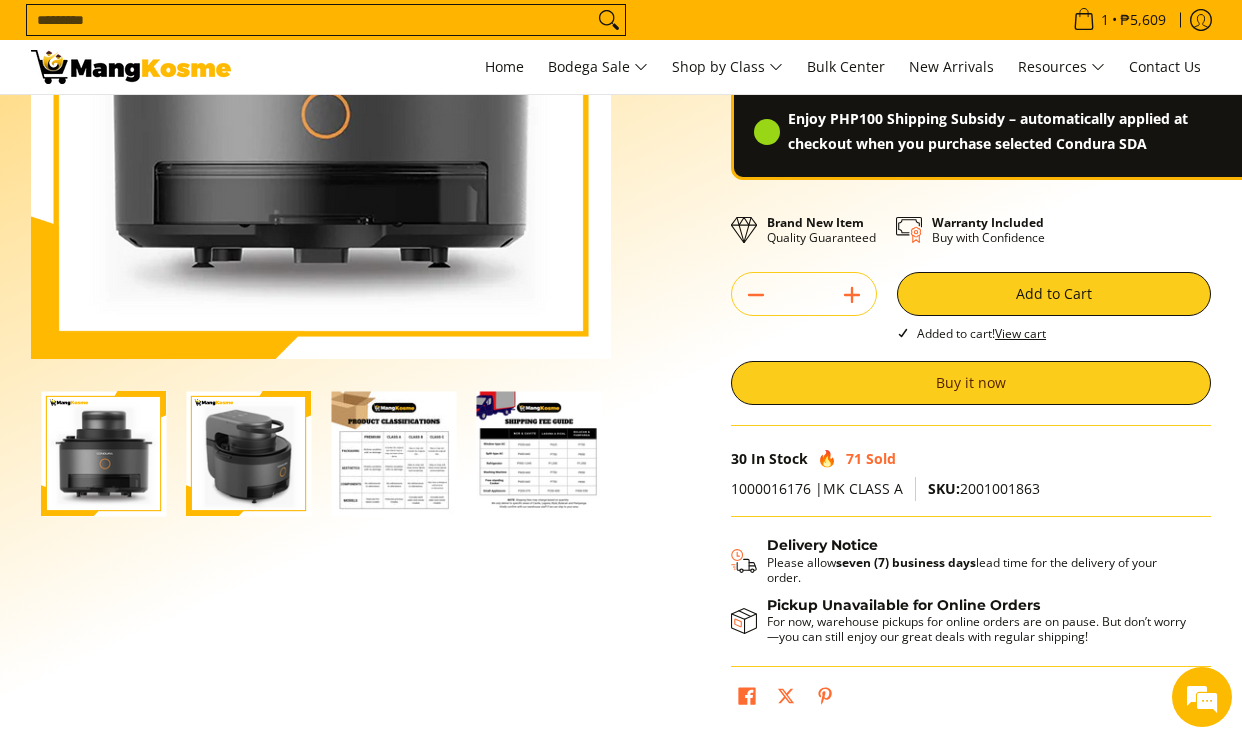 scroll, scrollTop: 354, scrollLeft: 0, axis: vertical 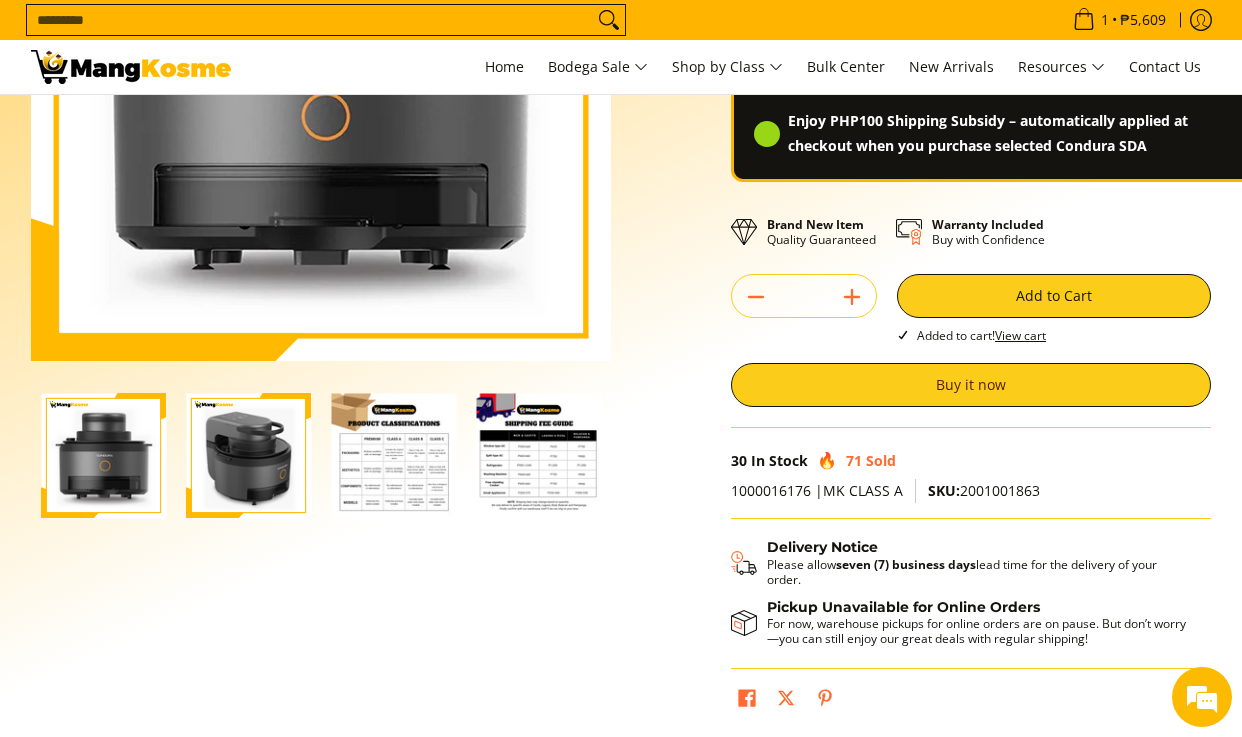 click at bounding box center (393, 455) 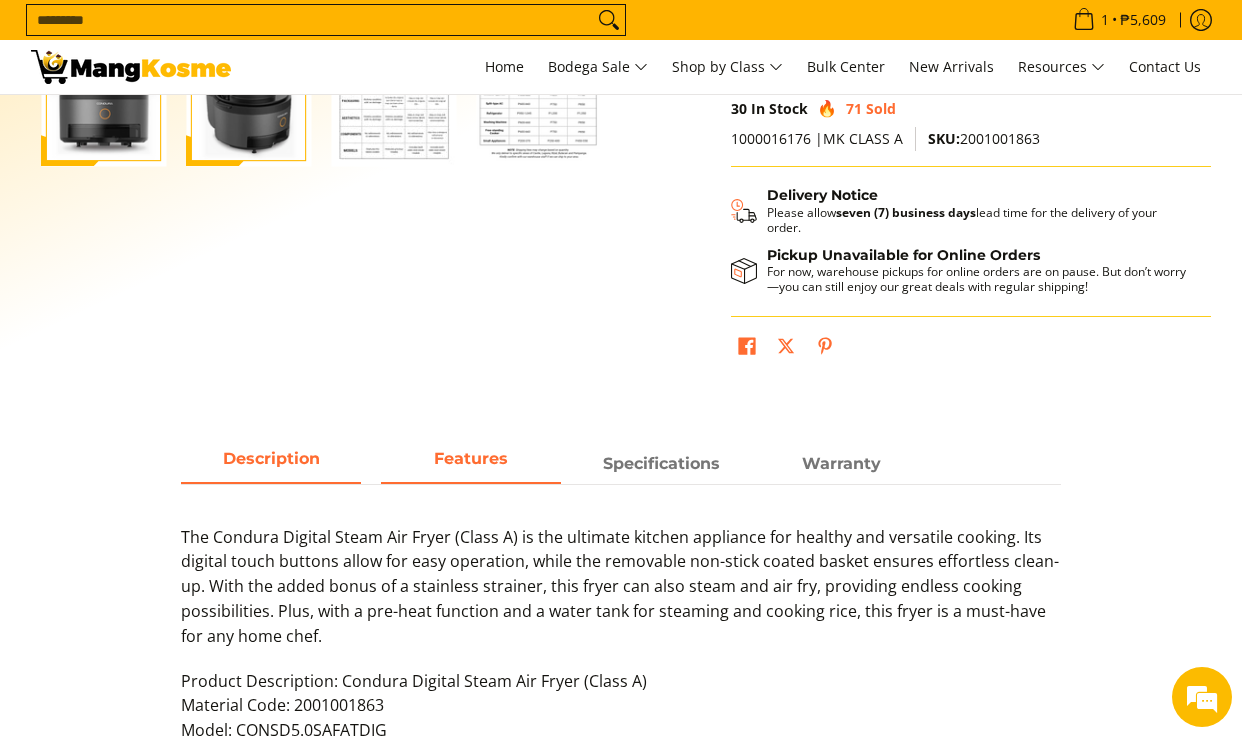 scroll, scrollTop: 297, scrollLeft: 0, axis: vertical 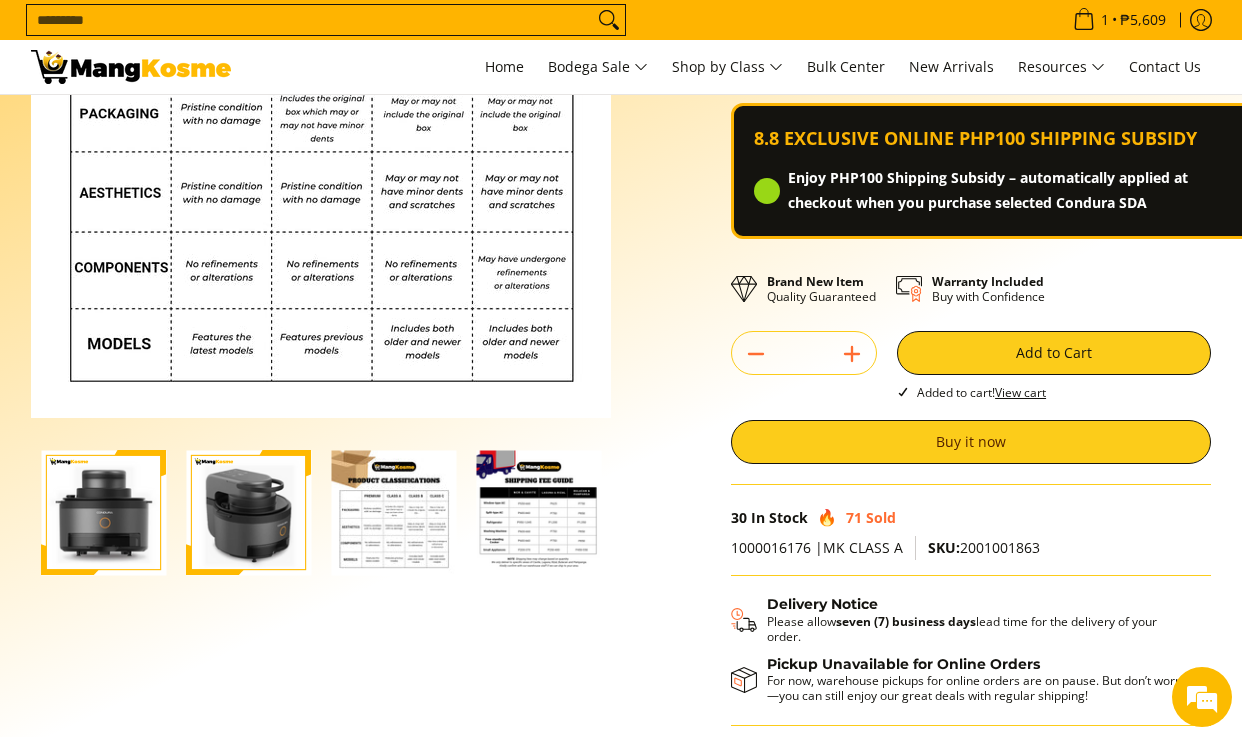 click at bounding box center (103, 512) 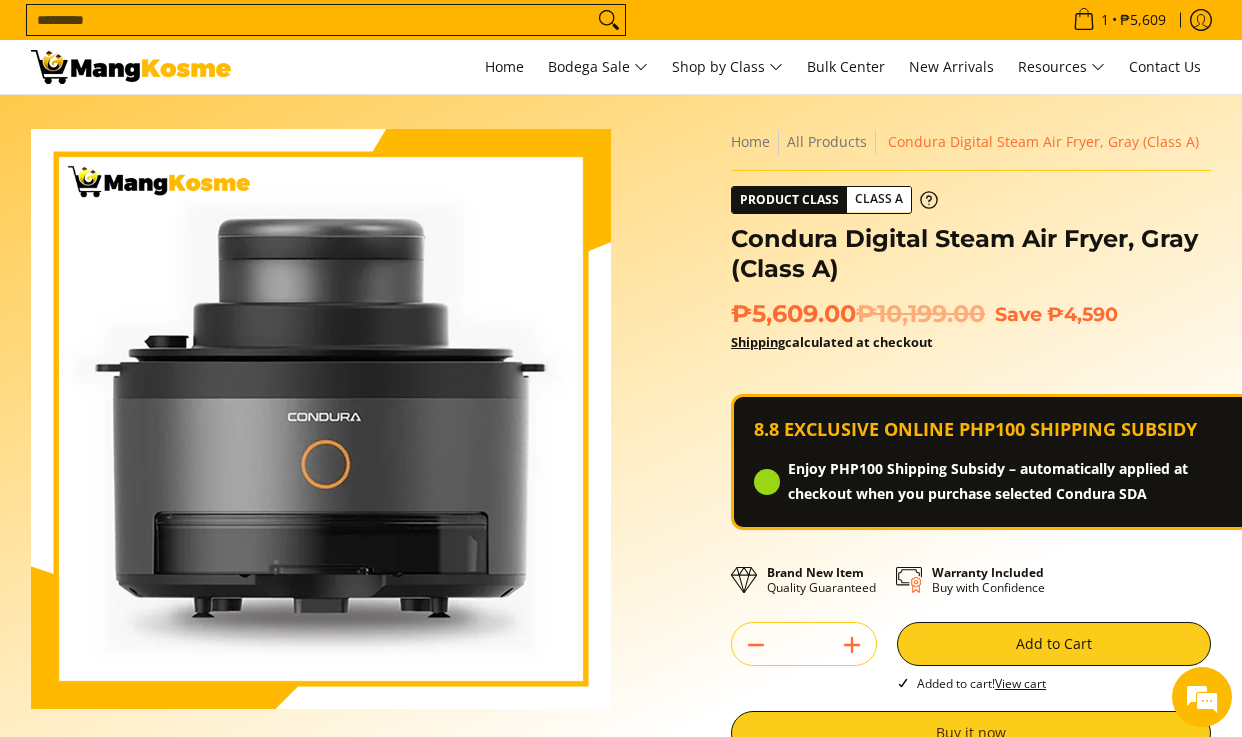 scroll, scrollTop: 1, scrollLeft: 0, axis: vertical 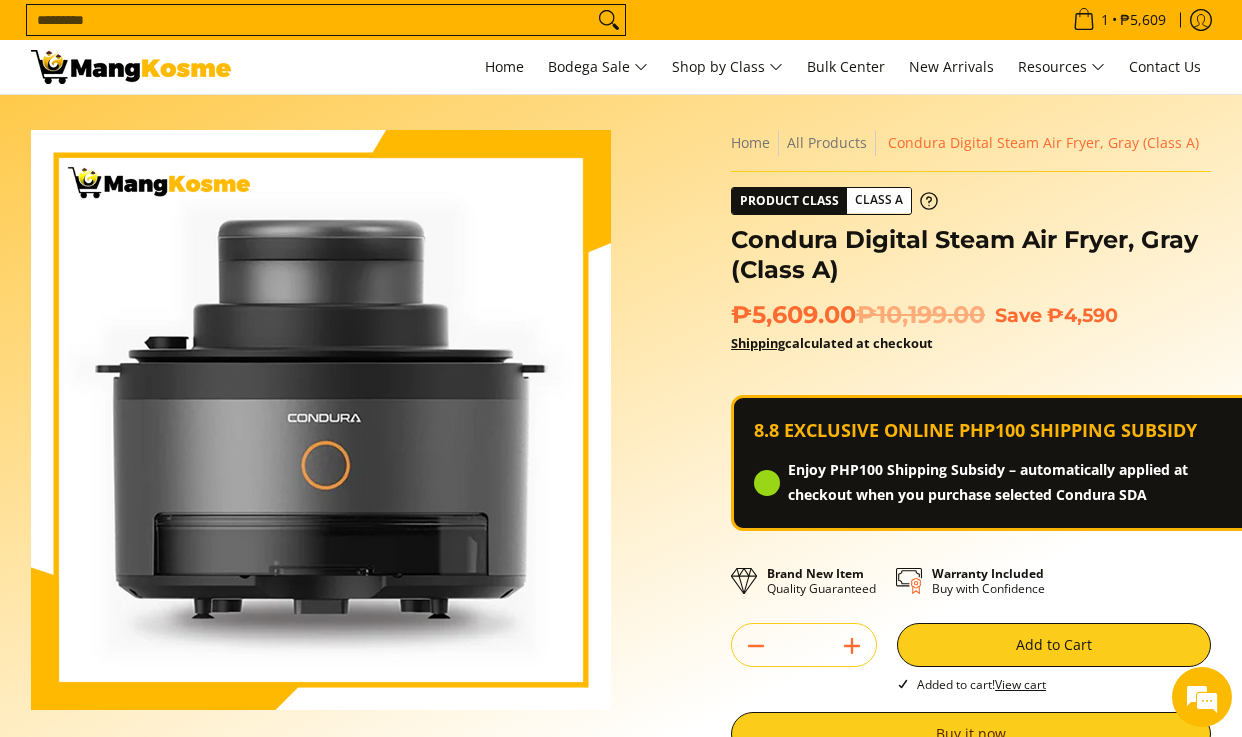 click on "Search..." at bounding box center [310, 20] 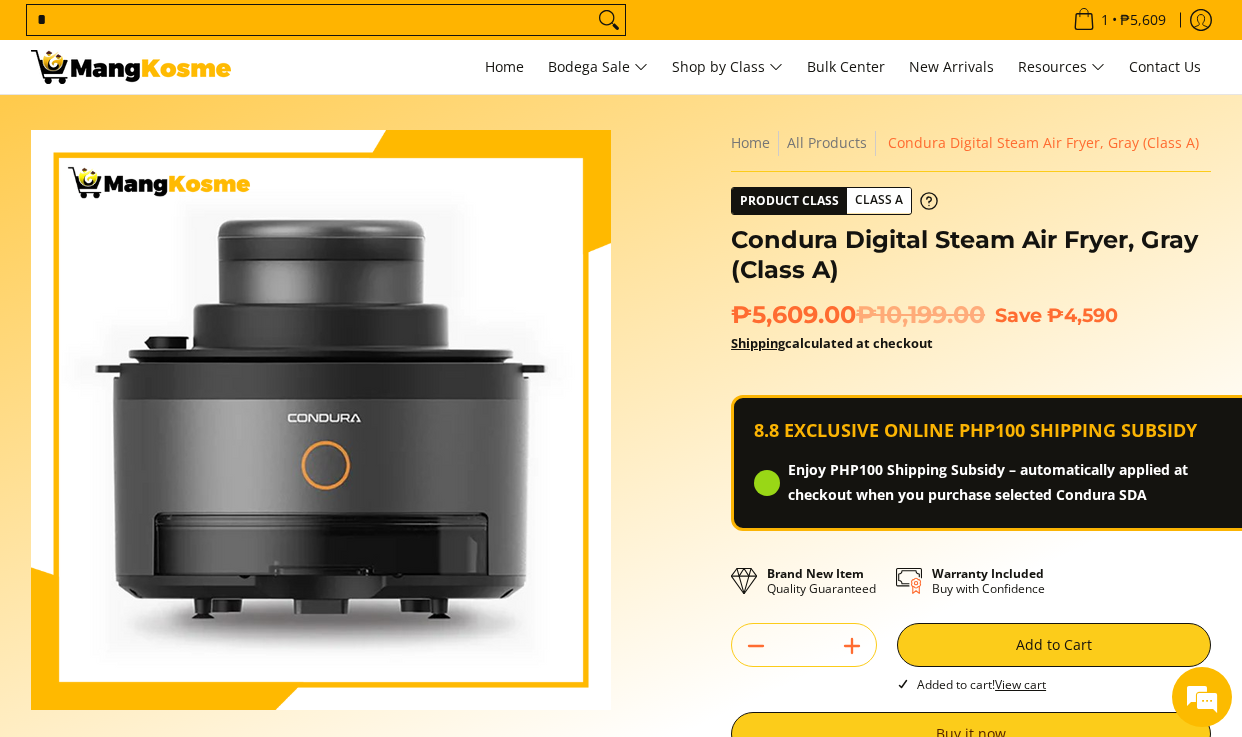 scroll, scrollTop: 0, scrollLeft: 0, axis: both 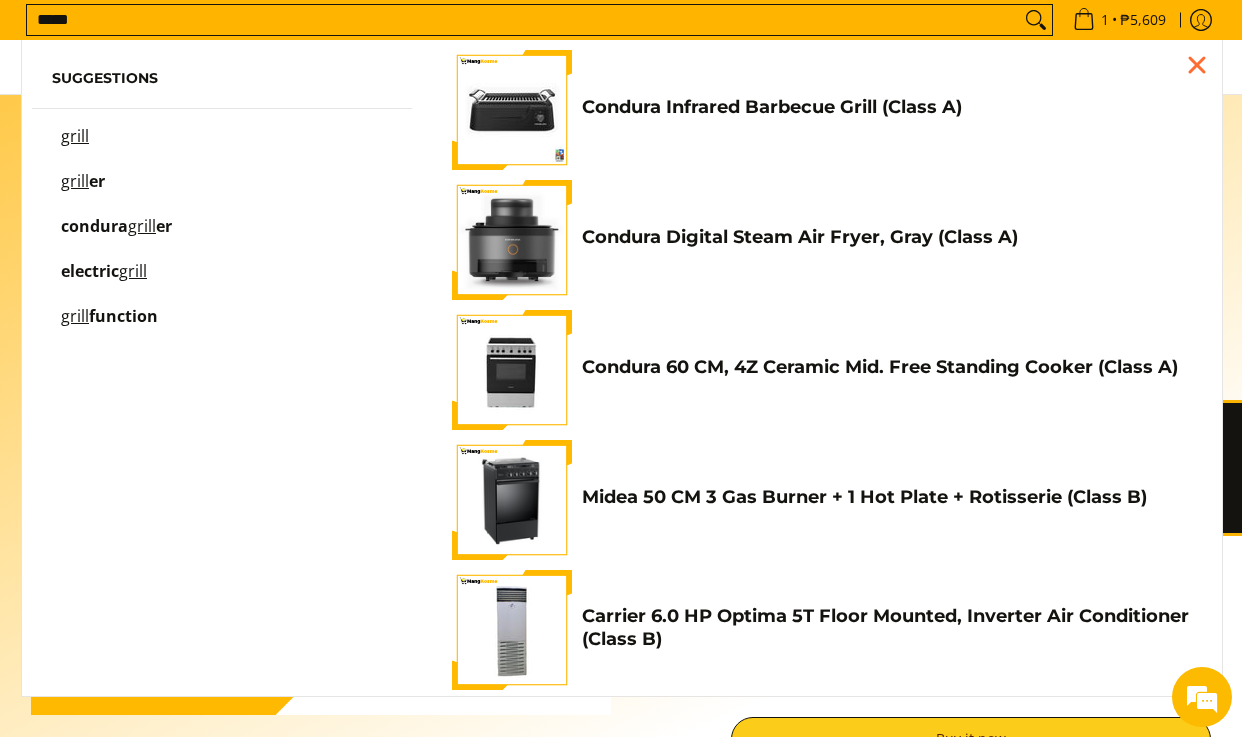 type on "*****" 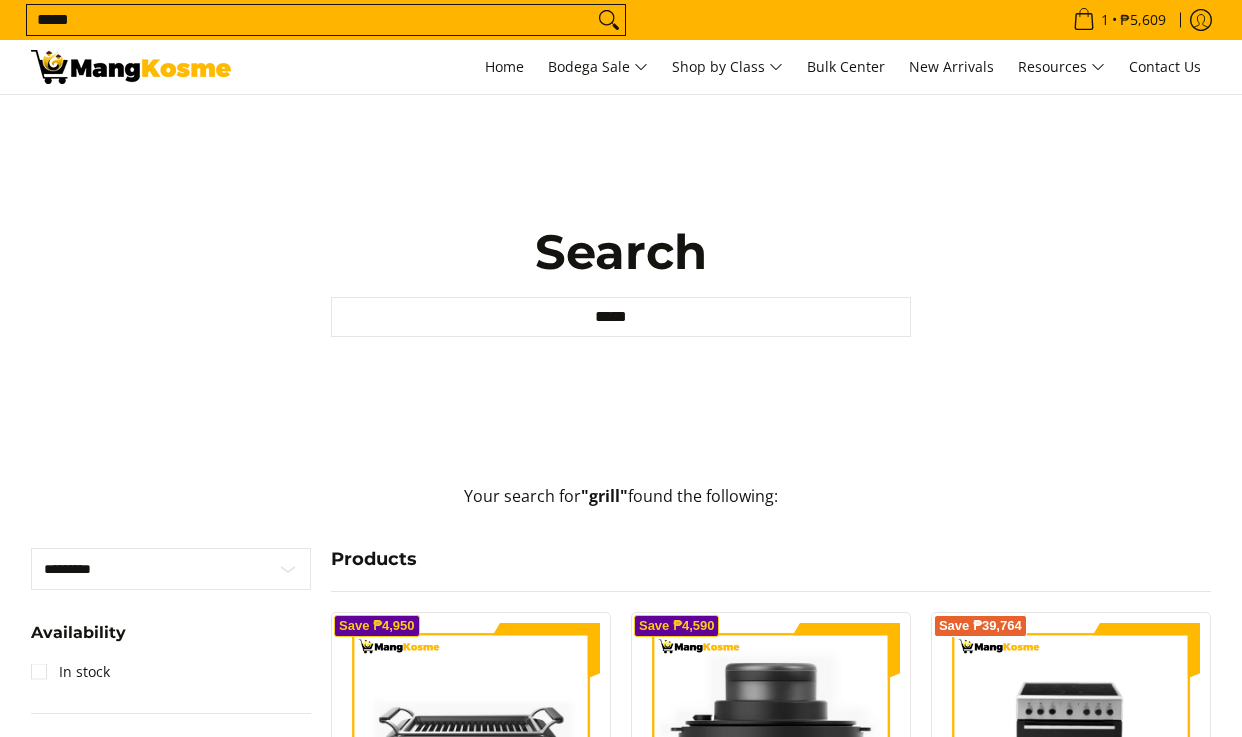 scroll, scrollTop: 0, scrollLeft: 0, axis: both 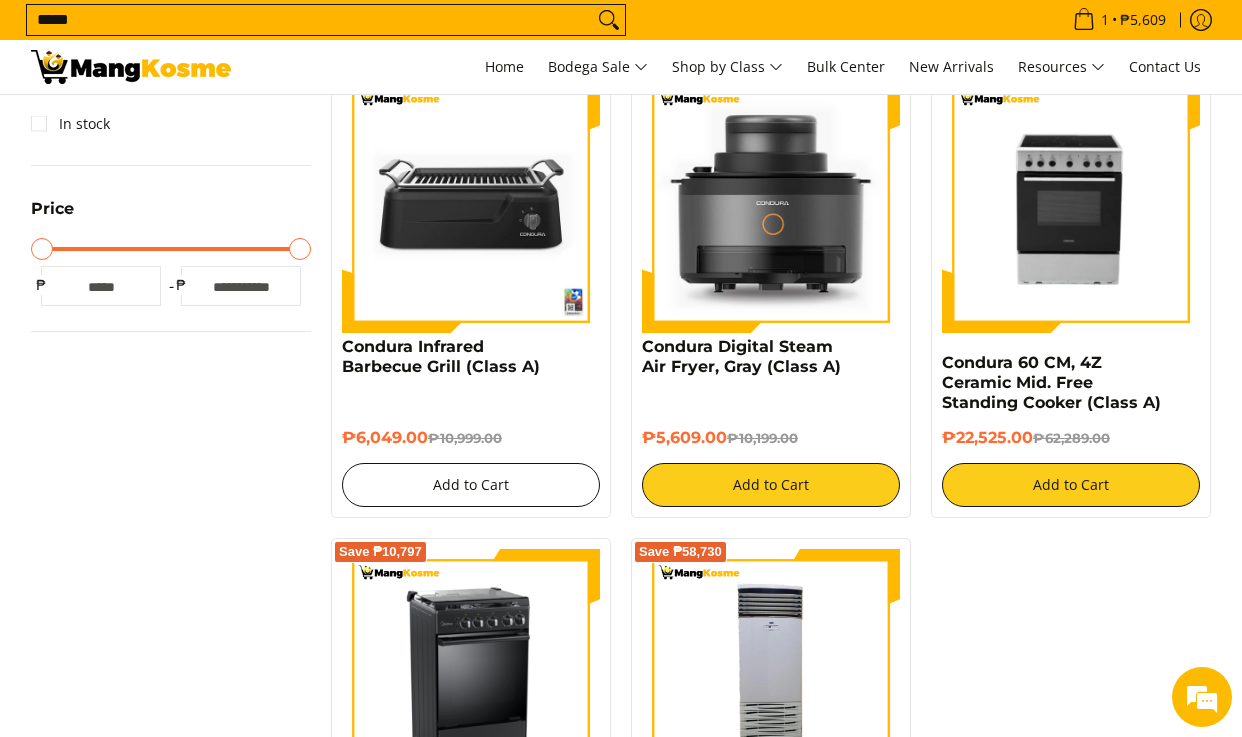 click on "Add to Cart" at bounding box center (471, 485) 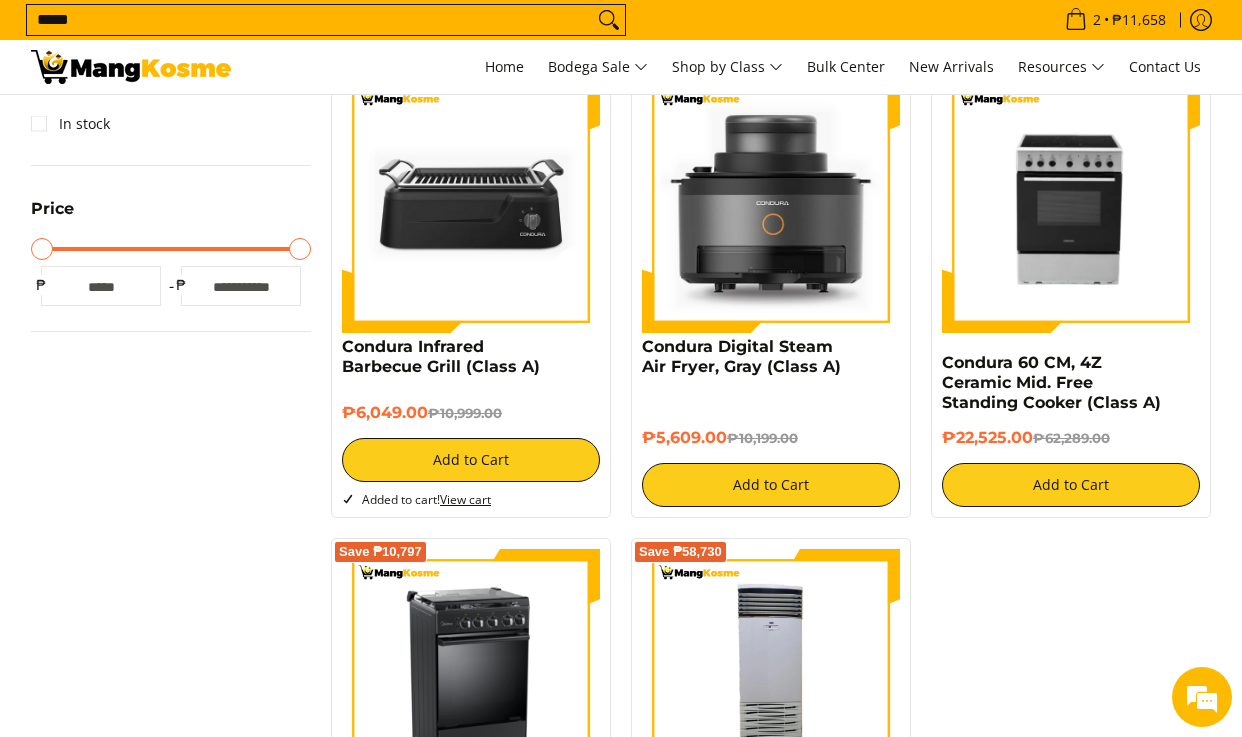 click at bounding box center (471, 204) 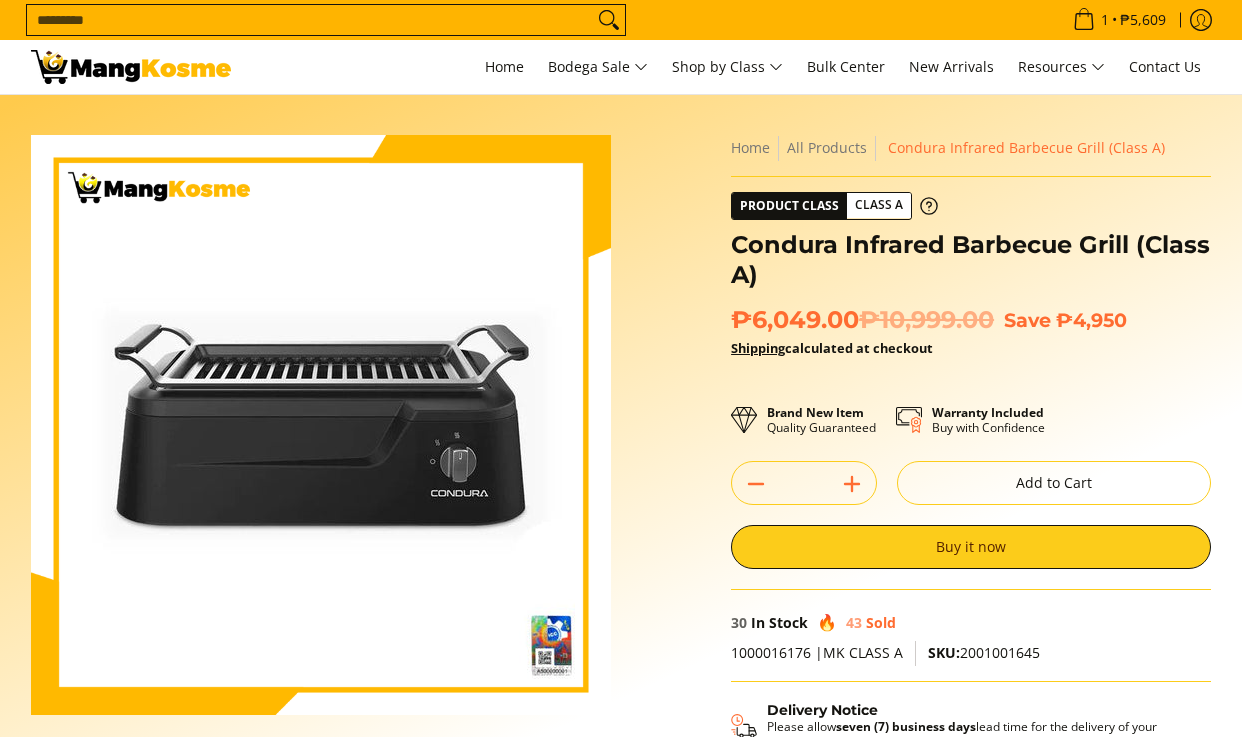 scroll, scrollTop: 0, scrollLeft: 0, axis: both 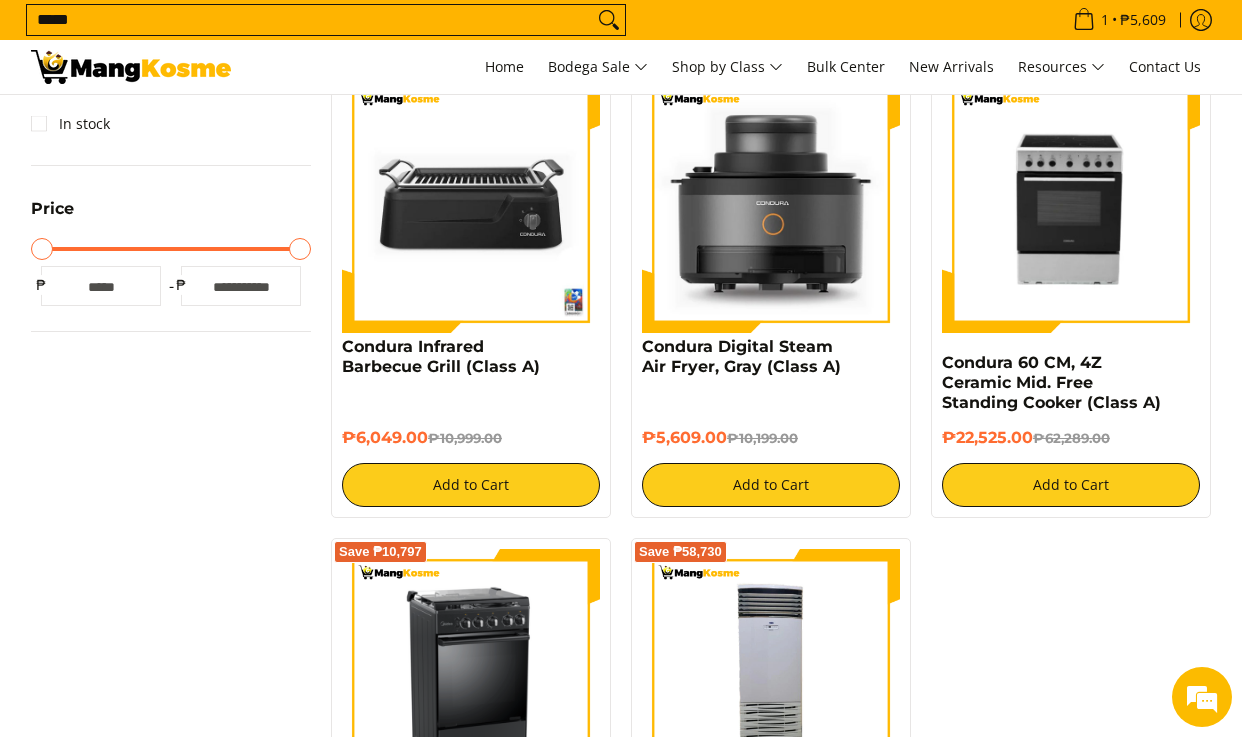 drag, startPoint x: 386, startPoint y: 21, endPoint x: 371, endPoint y: 14, distance: 16.552946 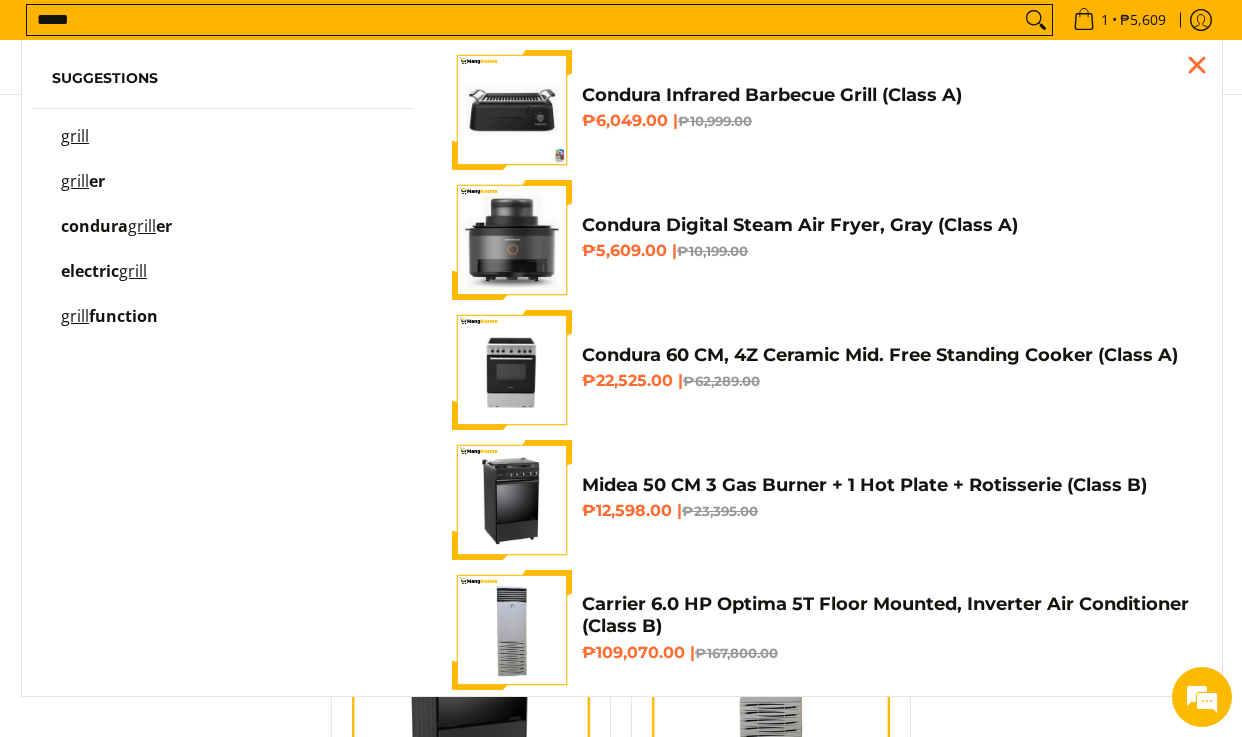 click on "*****" at bounding box center [523, 20] 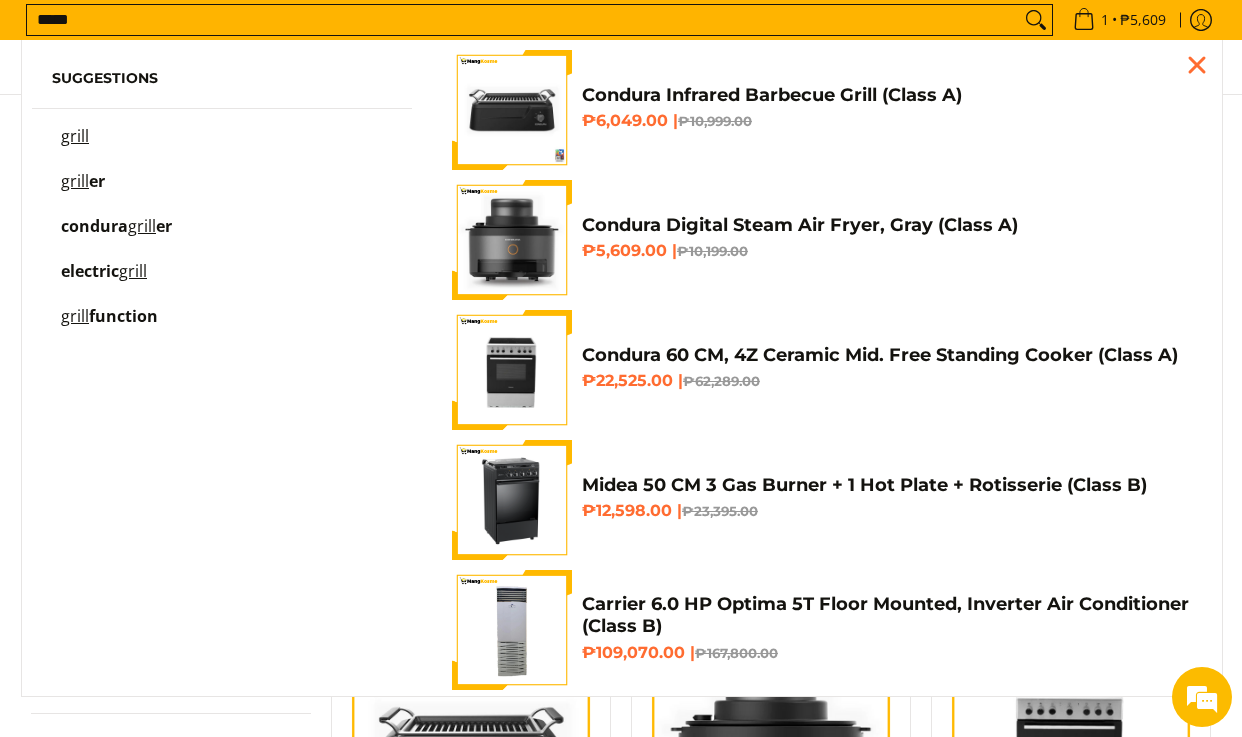 drag, startPoint x: 18, startPoint y: 9, endPoint x: 5, endPoint y: 5, distance: 13.601471 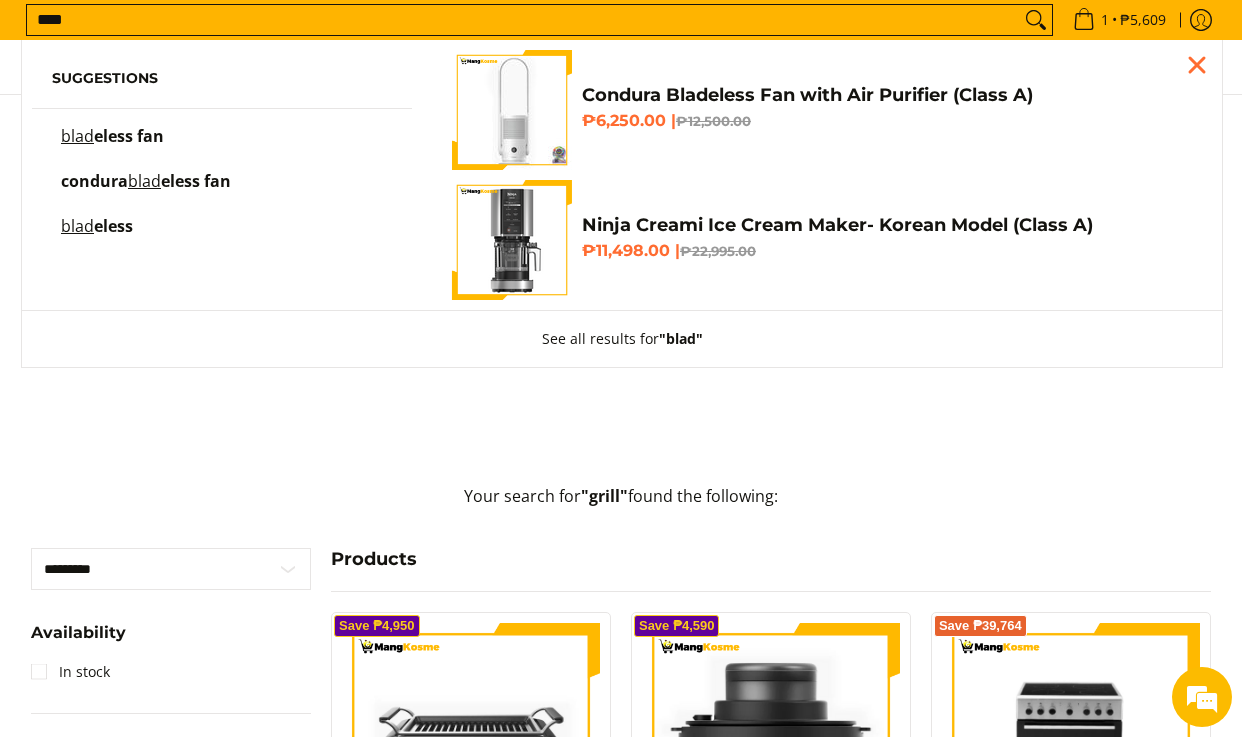 type on "****" 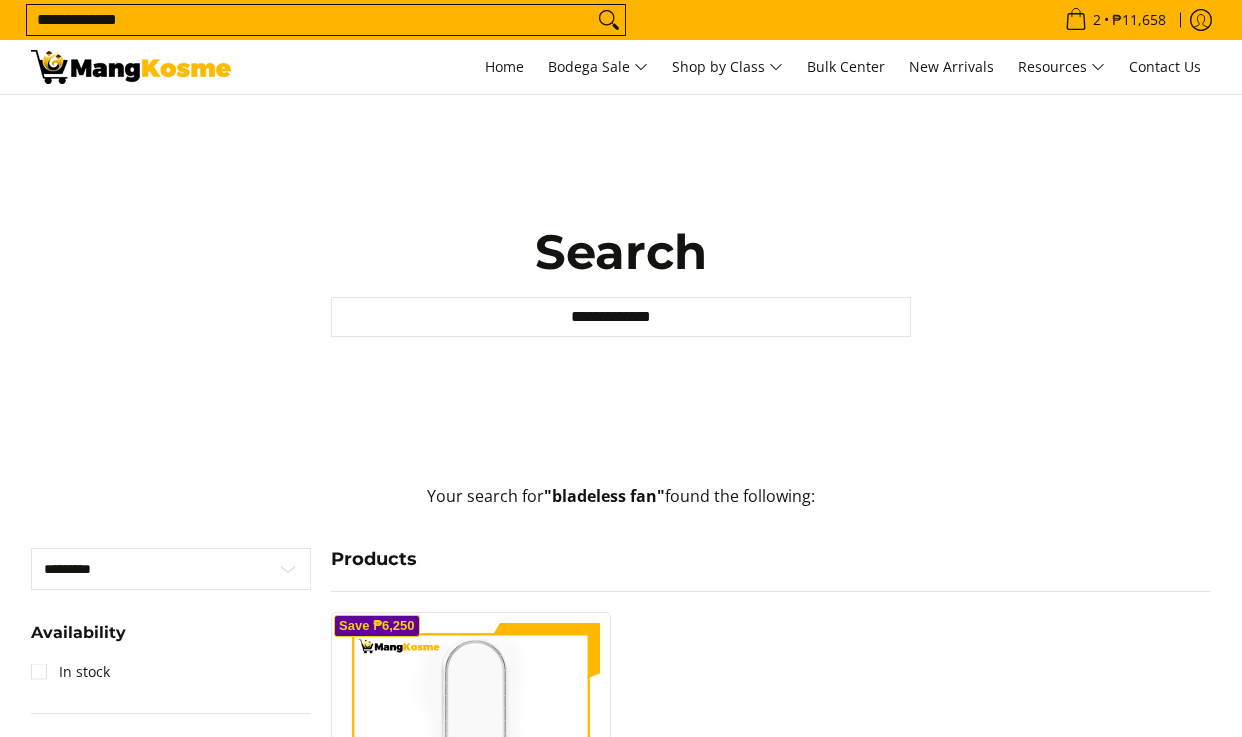scroll, scrollTop: 0, scrollLeft: 0, axis: both 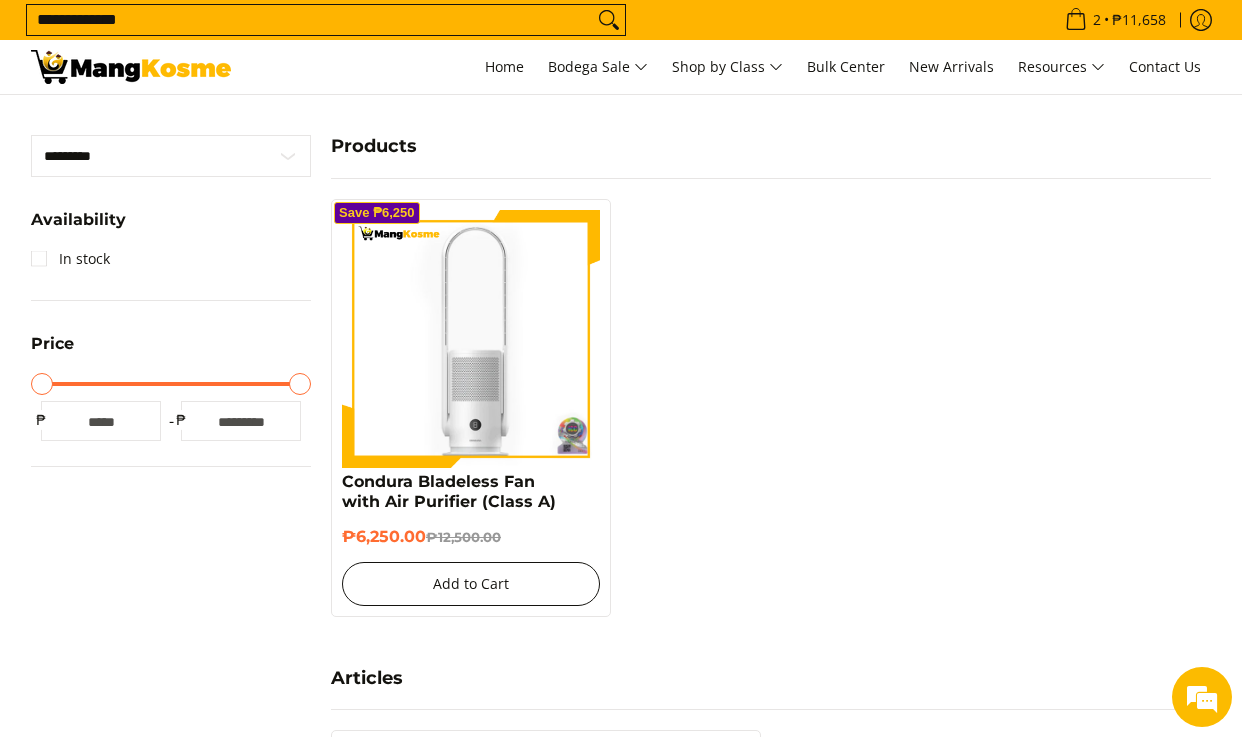 click on "Add to Cart" at bounding box center (471, 584) 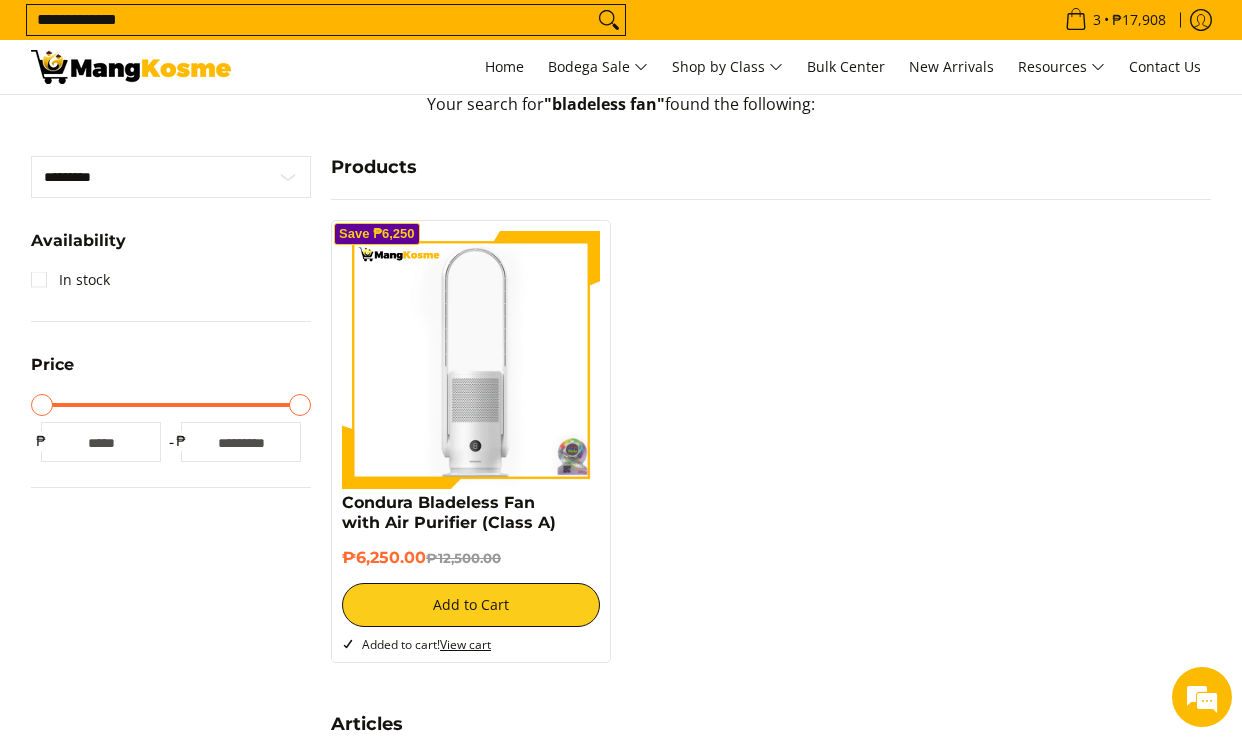 scroll, scrollTop: 387, scrollLeft: 0, axis: vertical 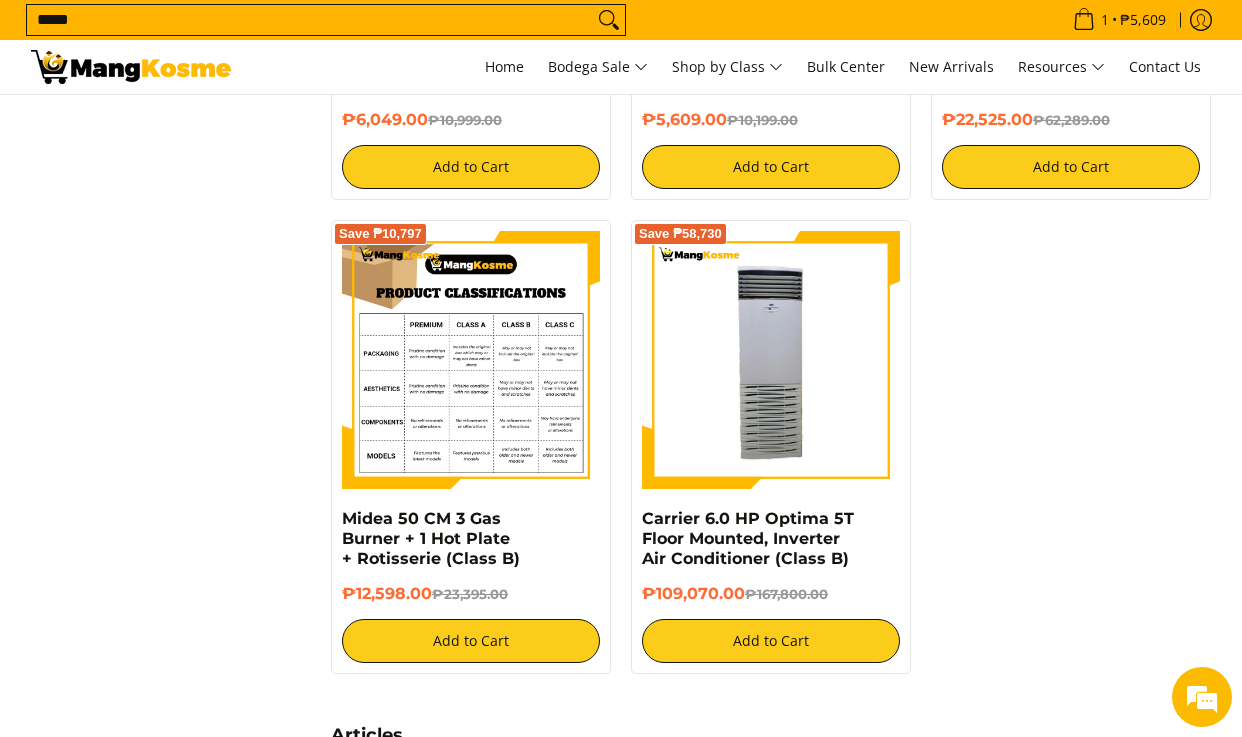 click at bounding box center (471, 360) 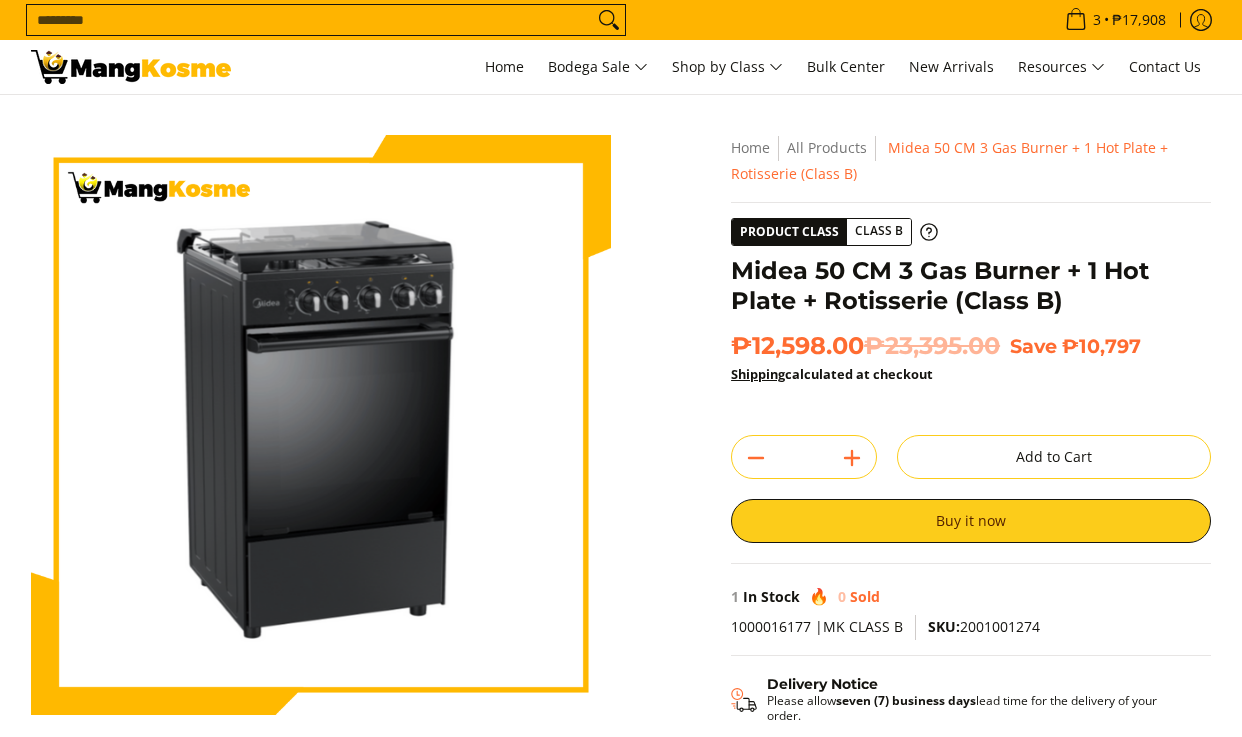 scroll, scrollTop: 0, scrollLeft: 0, axis: both 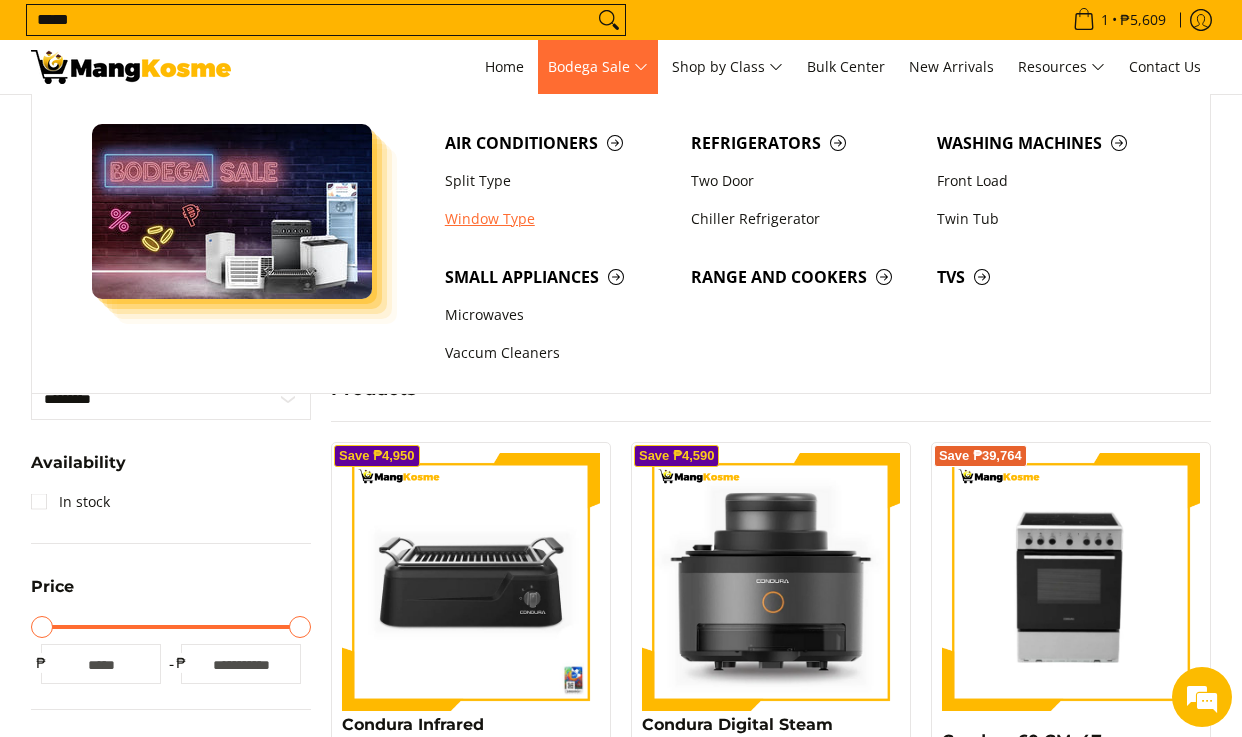 click on "Window Type" at bounding box center (558, 219) 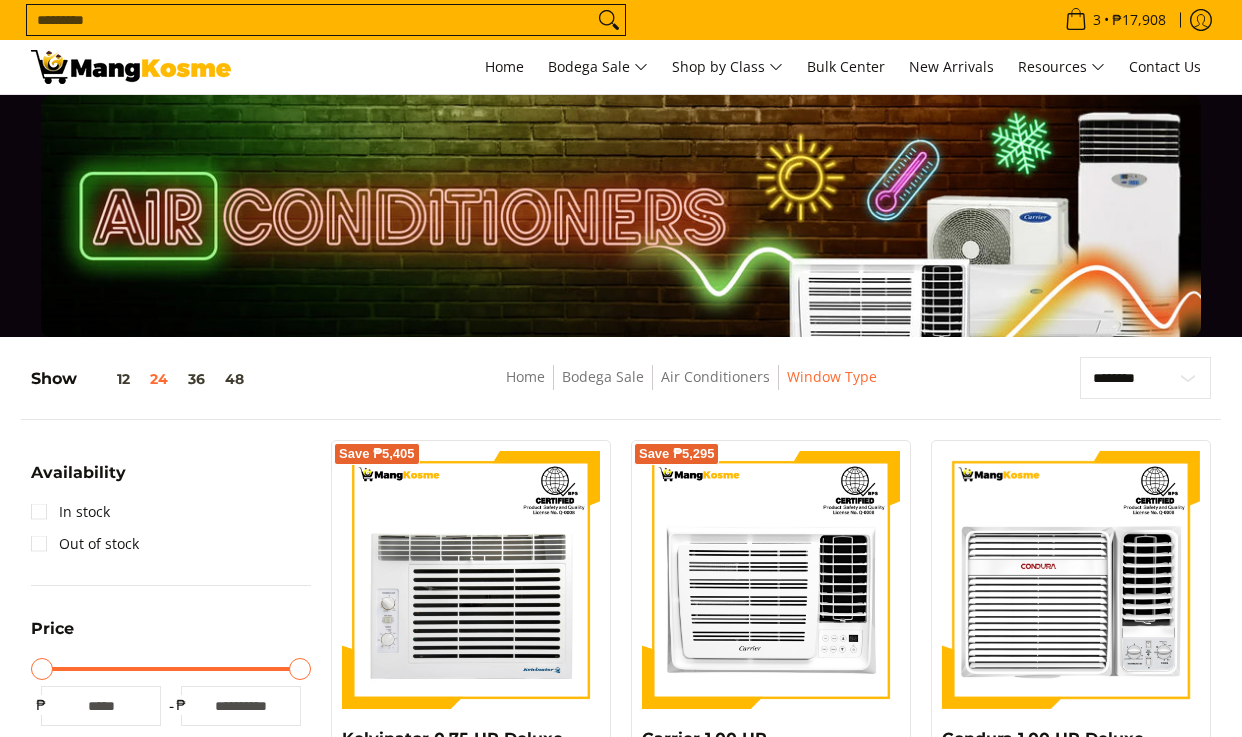scroll, scrollTop: 0, scrollLeft: 0, axis: both 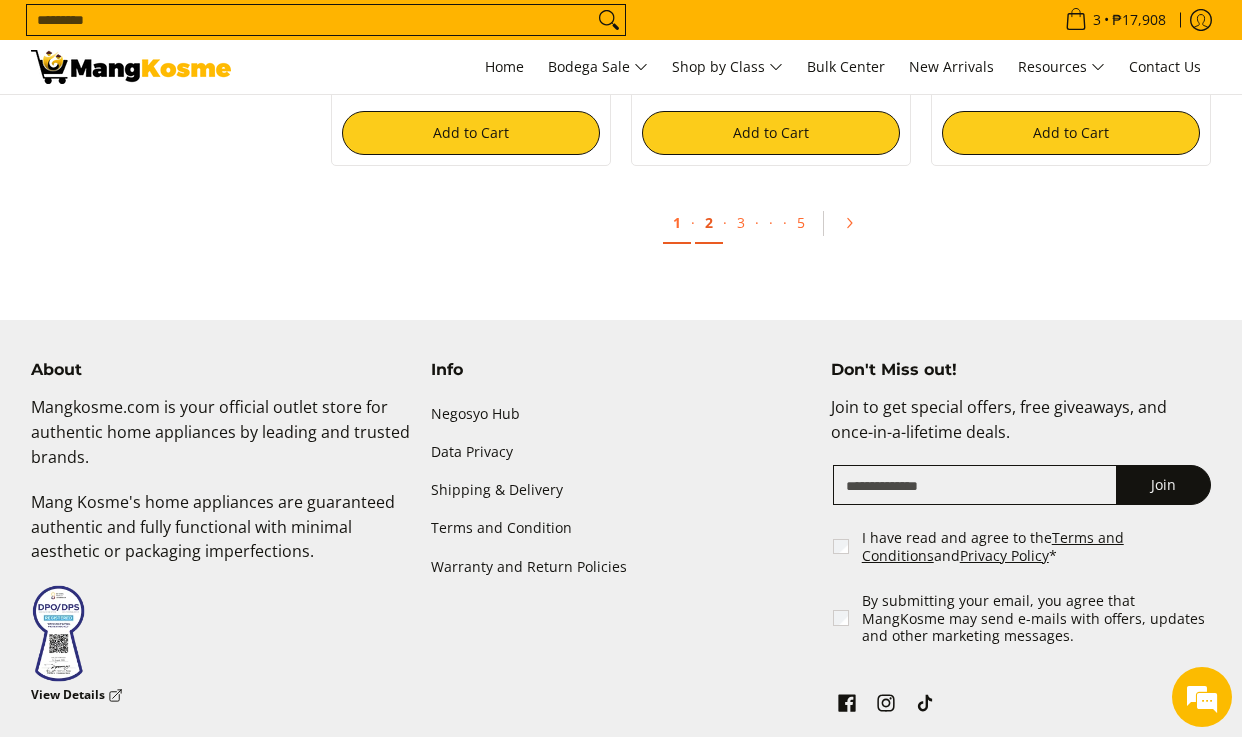 click on "2" at bounding box center (709, 223) 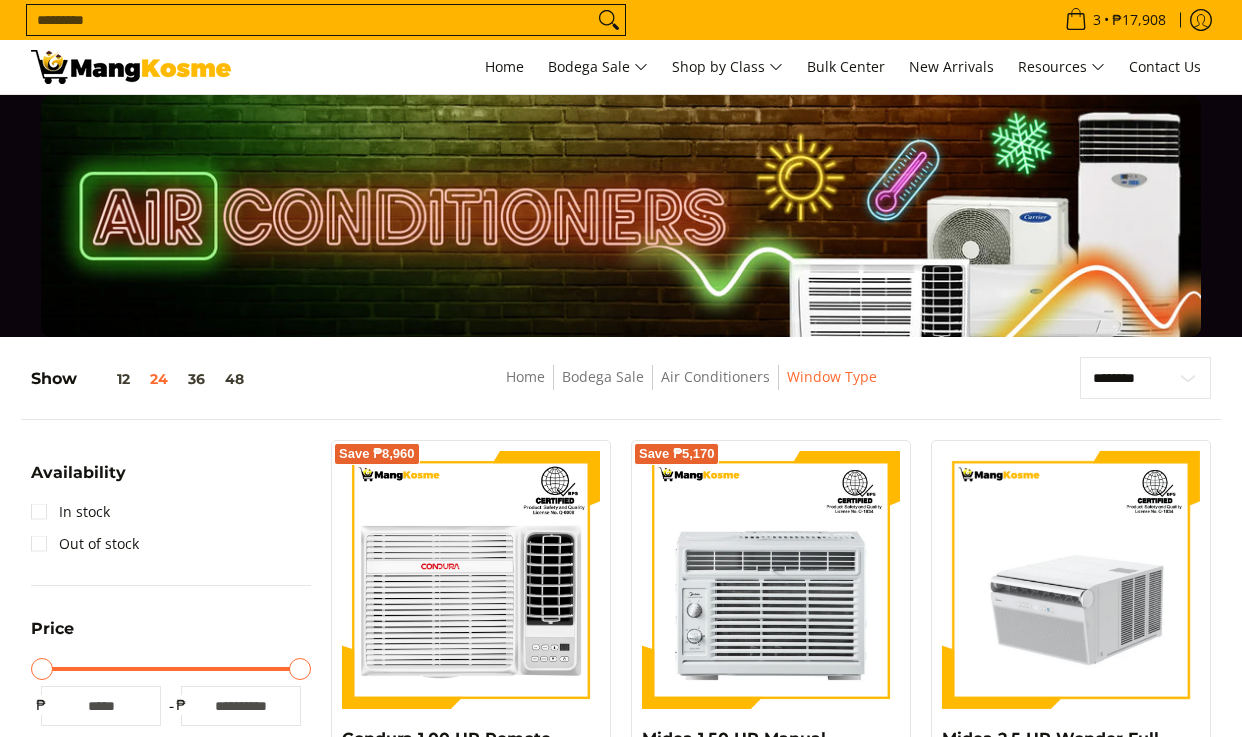 scroll, scrollTop: 0, scrollLeft: 0, axis: both 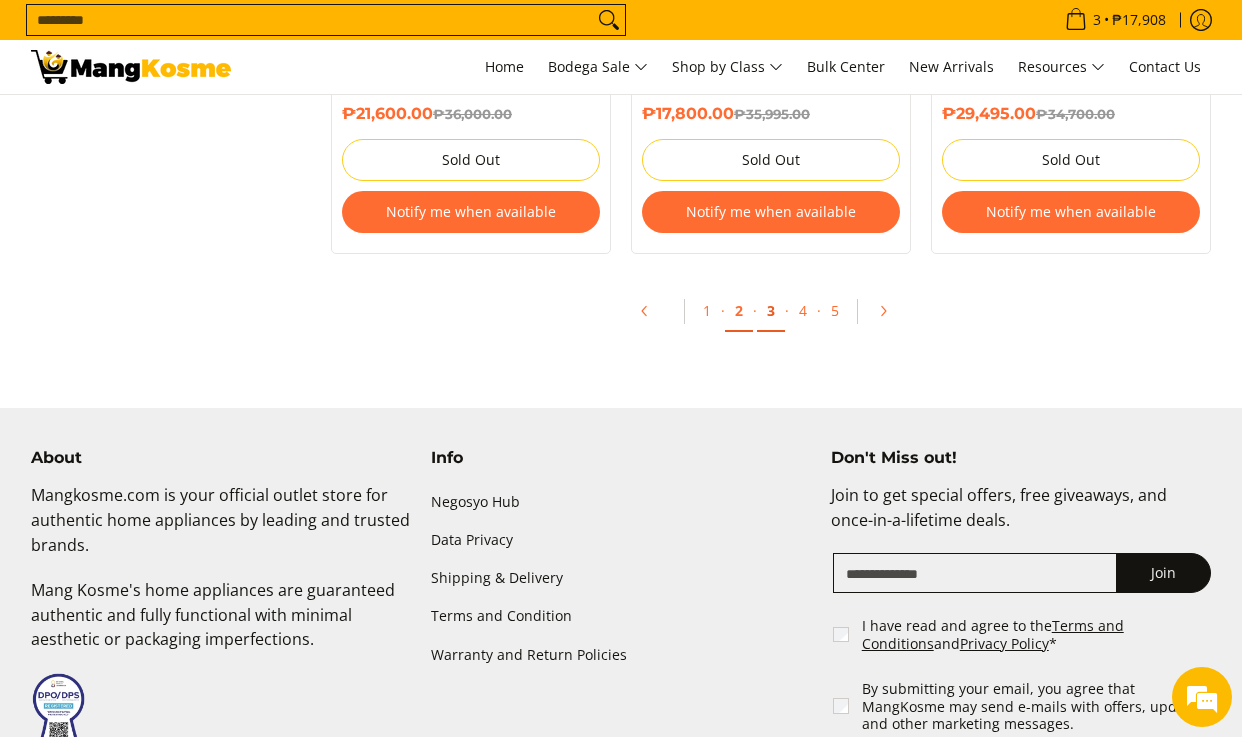 click on "3" at bounding box center [771, 311] 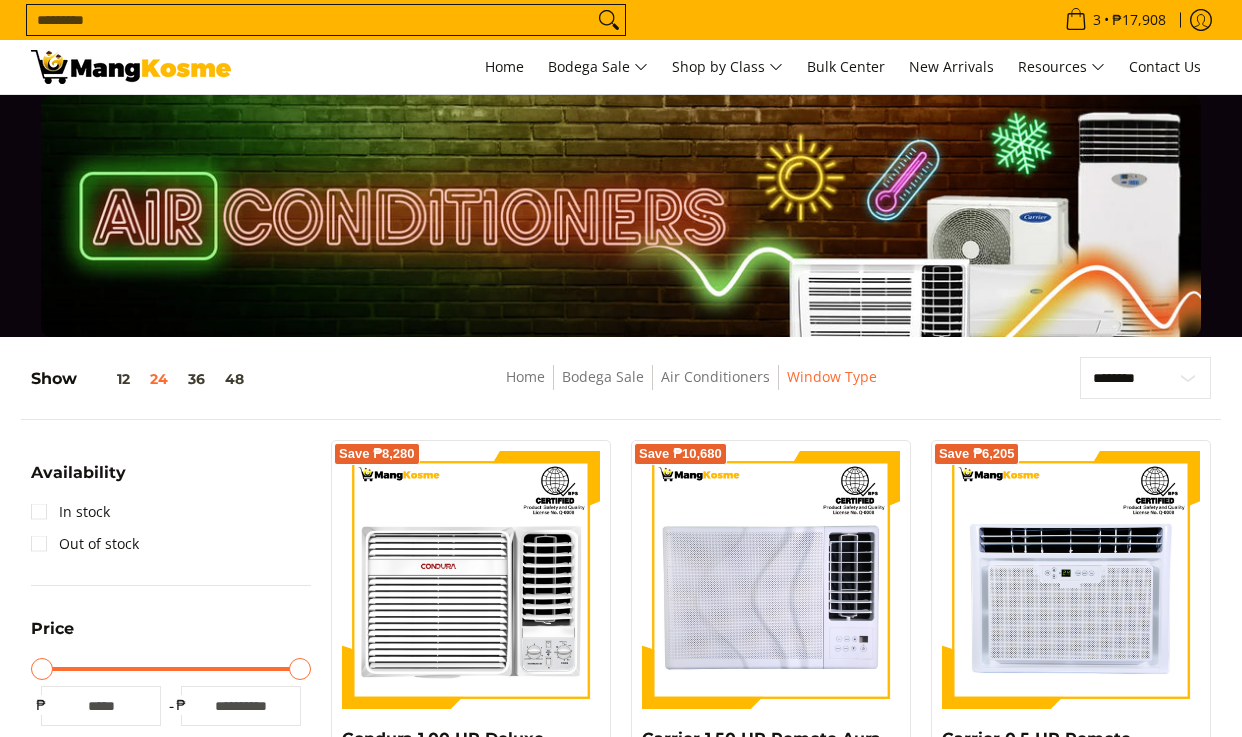 scroll, scrollTop: 656, scrollLeft: 0, axis: vertical 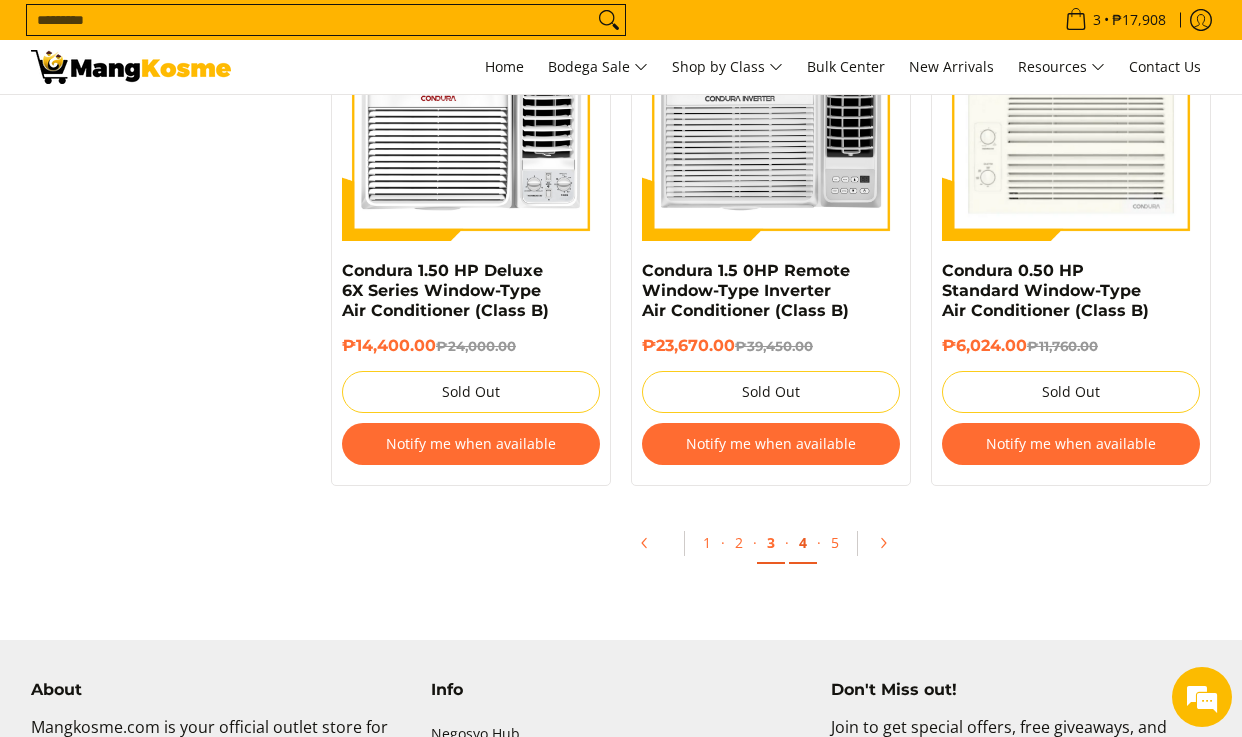 click on "4" at bounding box center [803, 543] 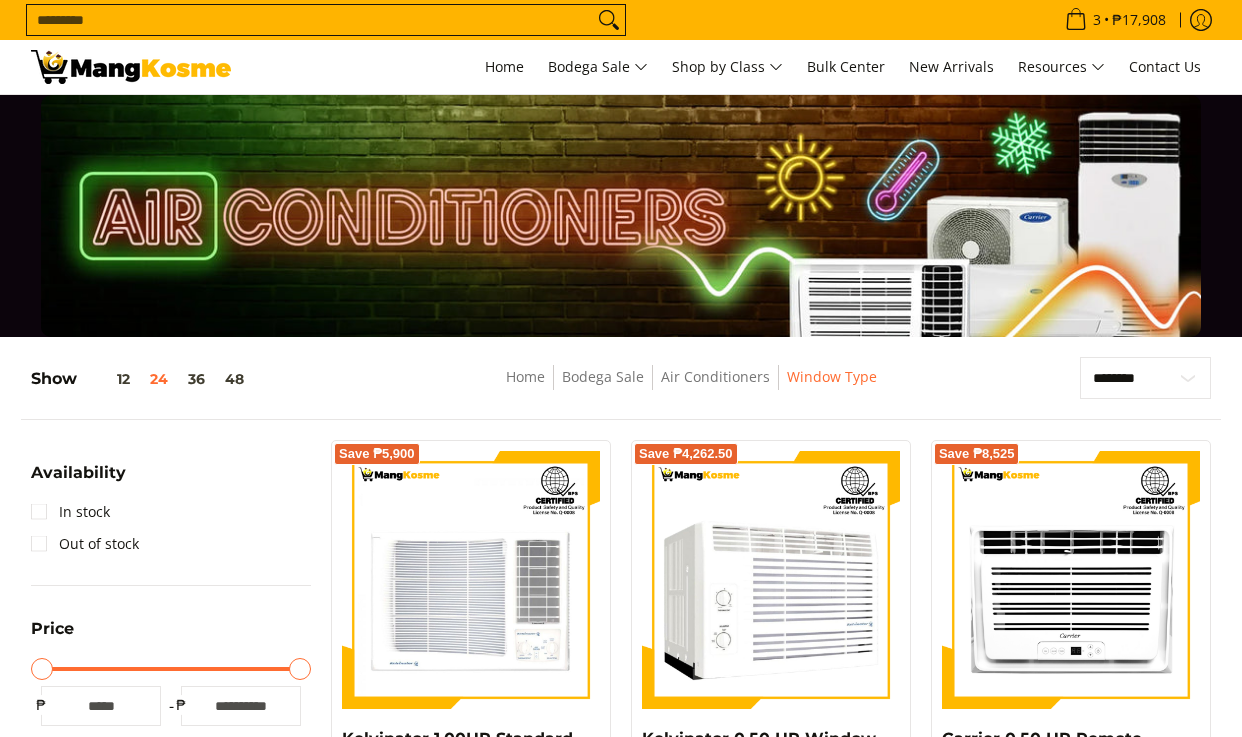 scroll, scrollTop: 298, scrollLeft: 0, axis: vertical 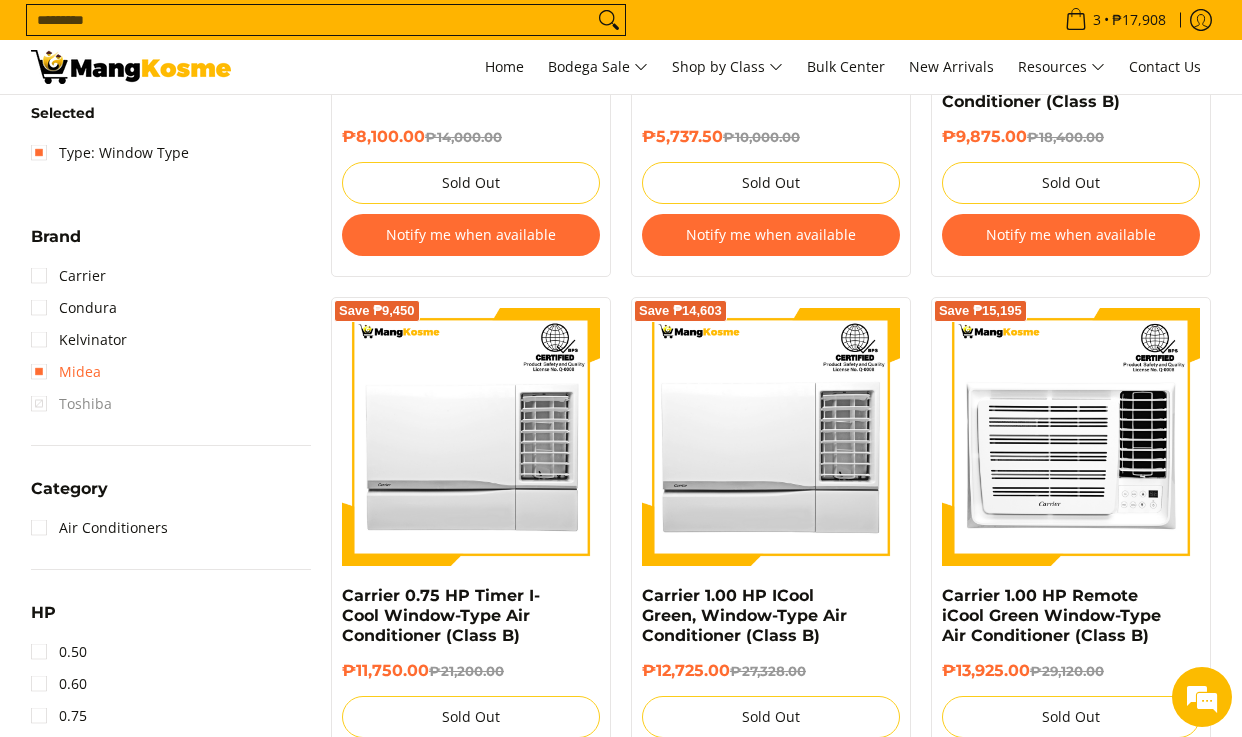 click on "Midea" at bounding box center [66, 372] 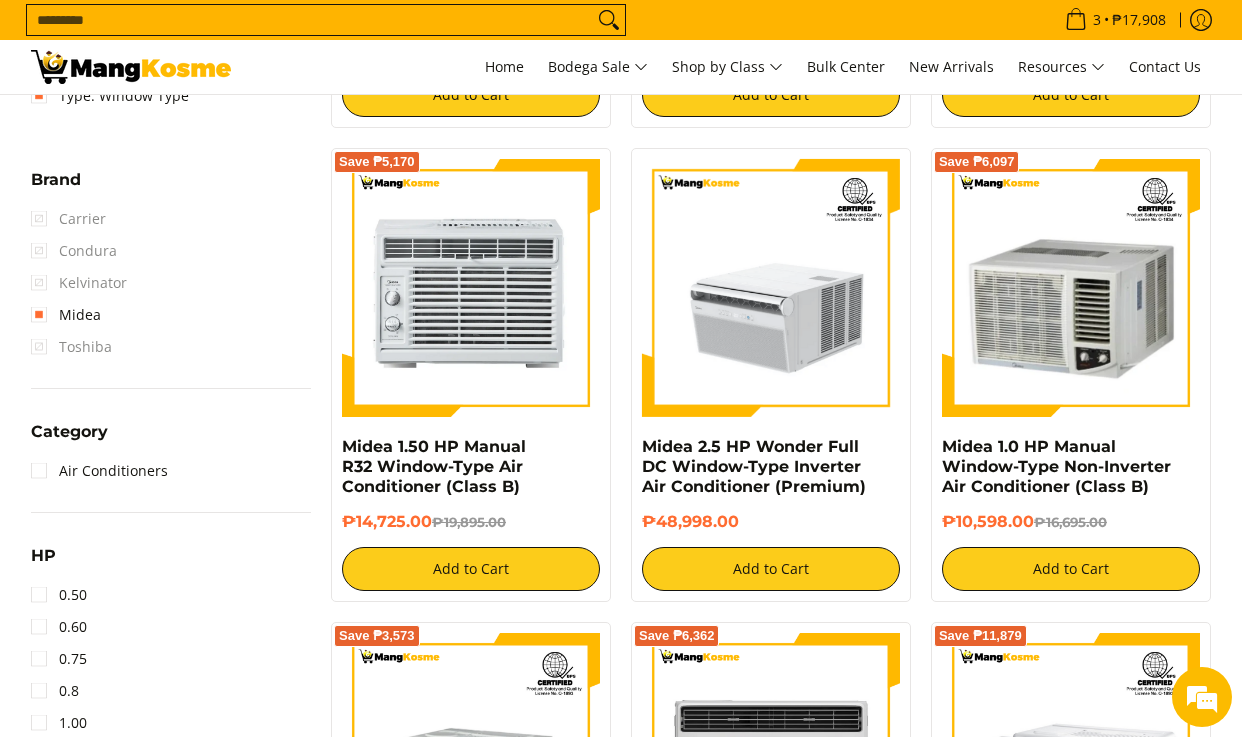 scroll, scrollTop: 818, scrollLeft: 0, axis: vertical 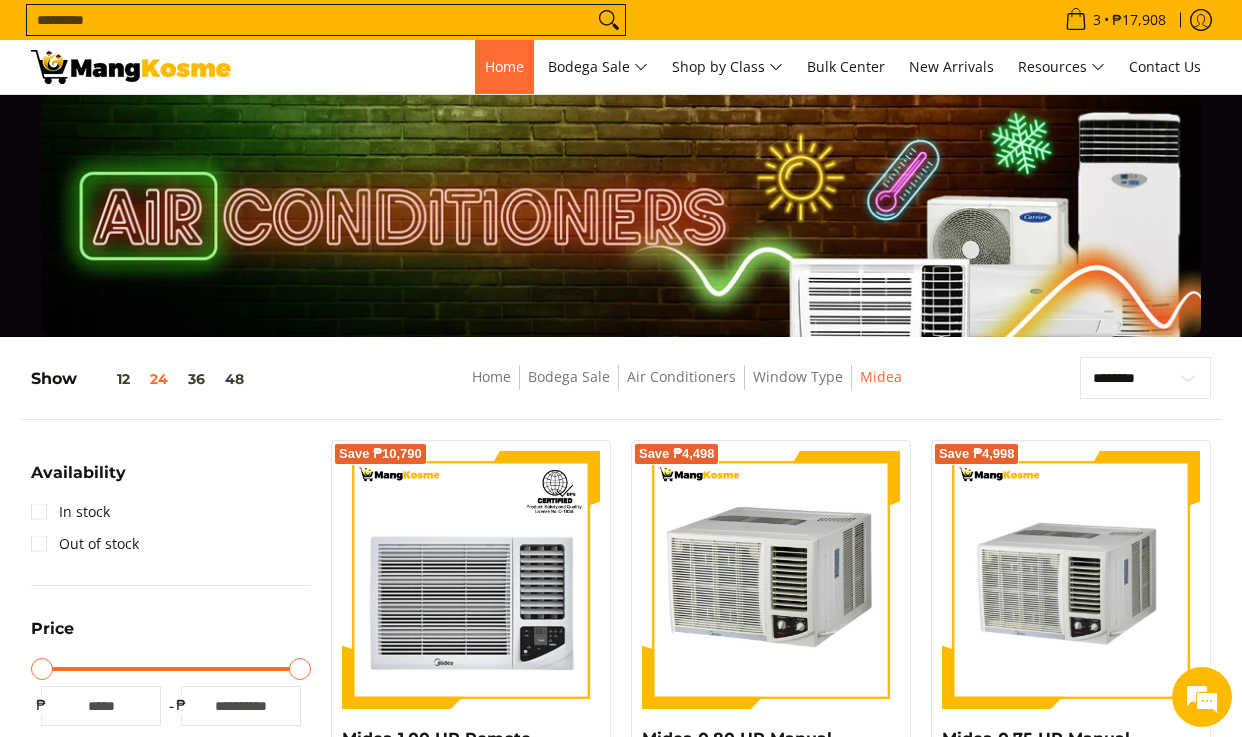click on "Home" at bounding box center [504, 66] 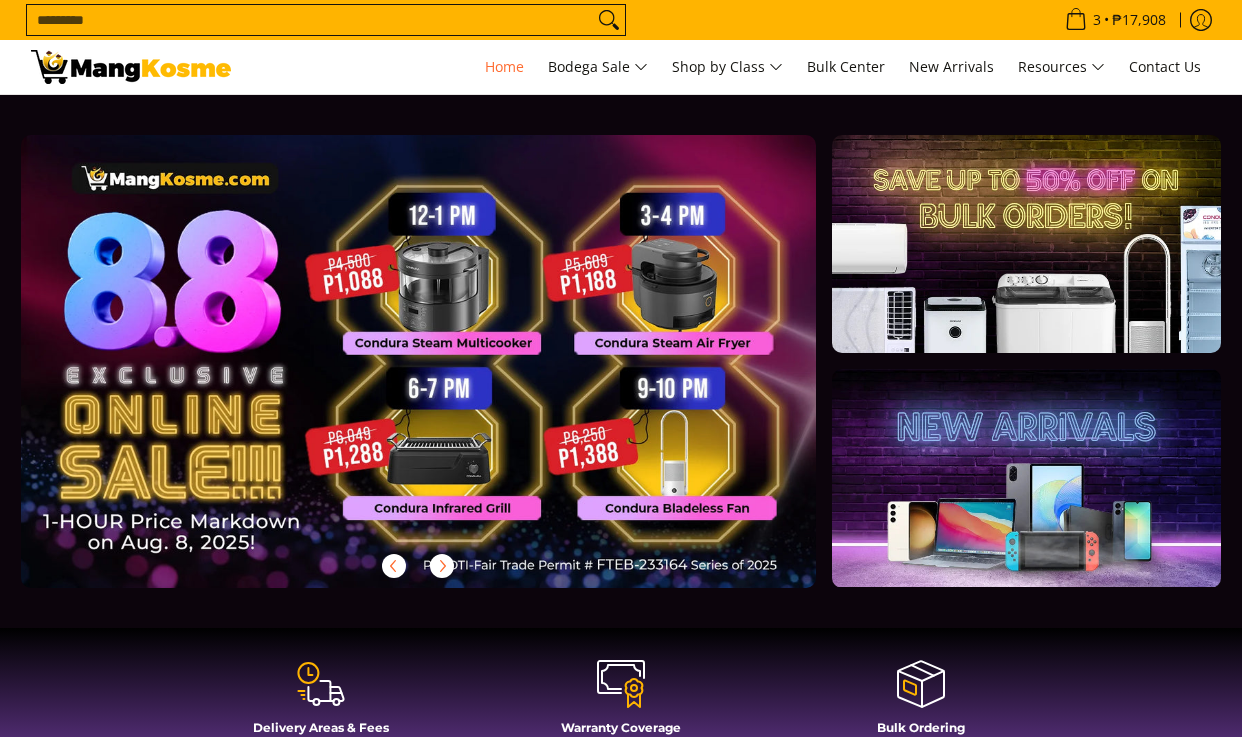 scroll, scrollTop: 0, scrollLeft: 0, axis: both 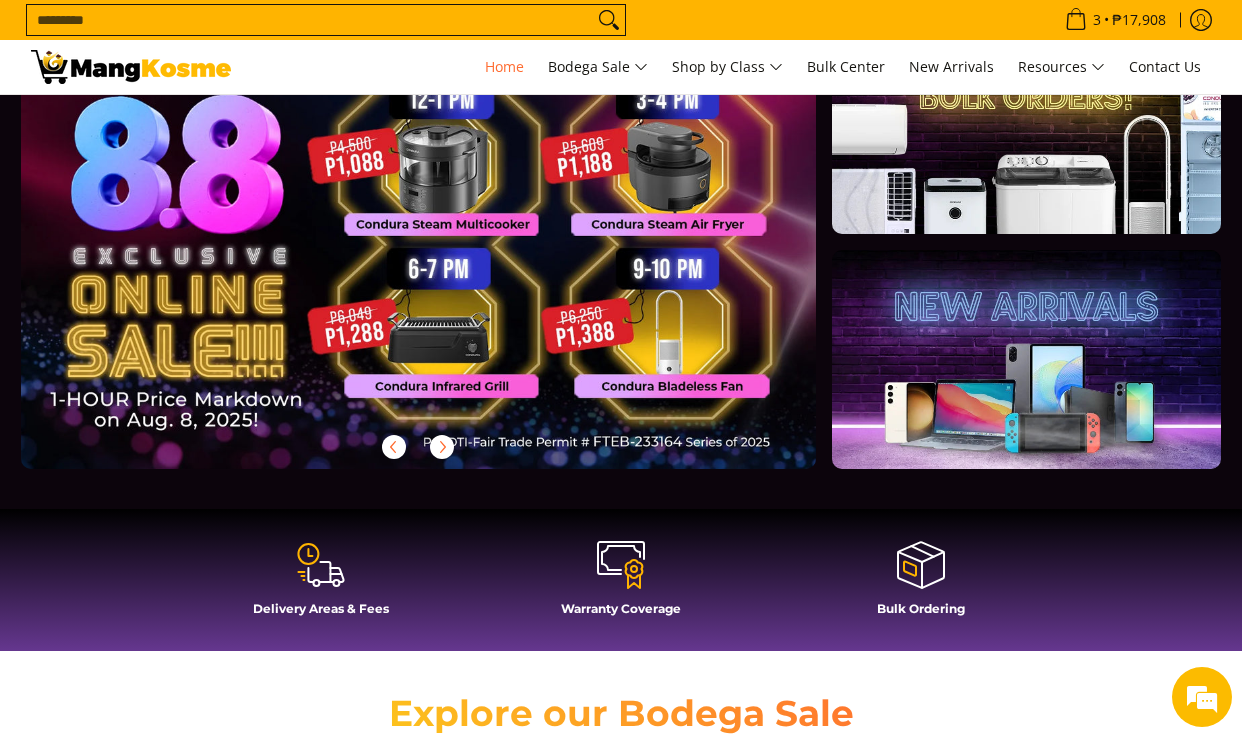 click at bounding box center [1026, 359] 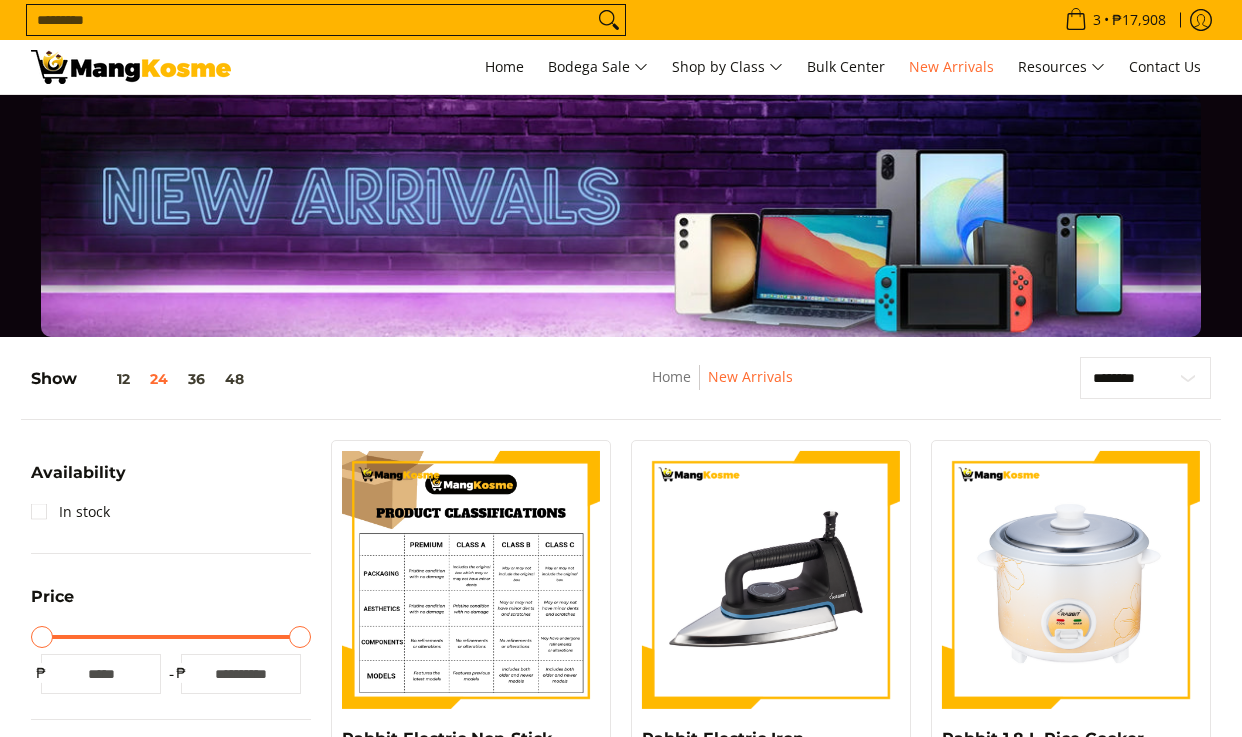 scroll, scrollTop: 0, scrollLeft: 0, axis: both 